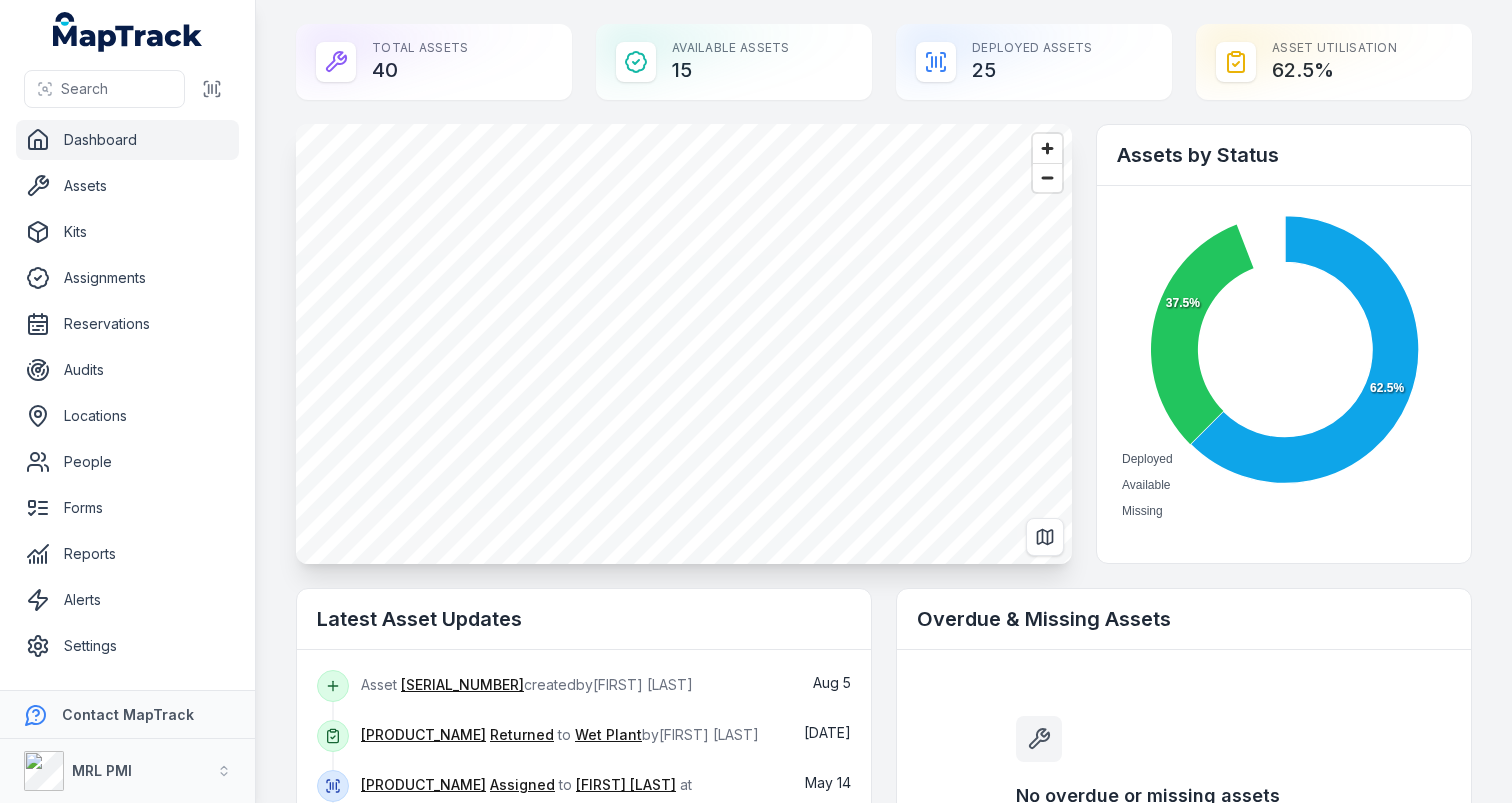 scroll, scrollTop: 0, scrollLeft: 0, axis: both 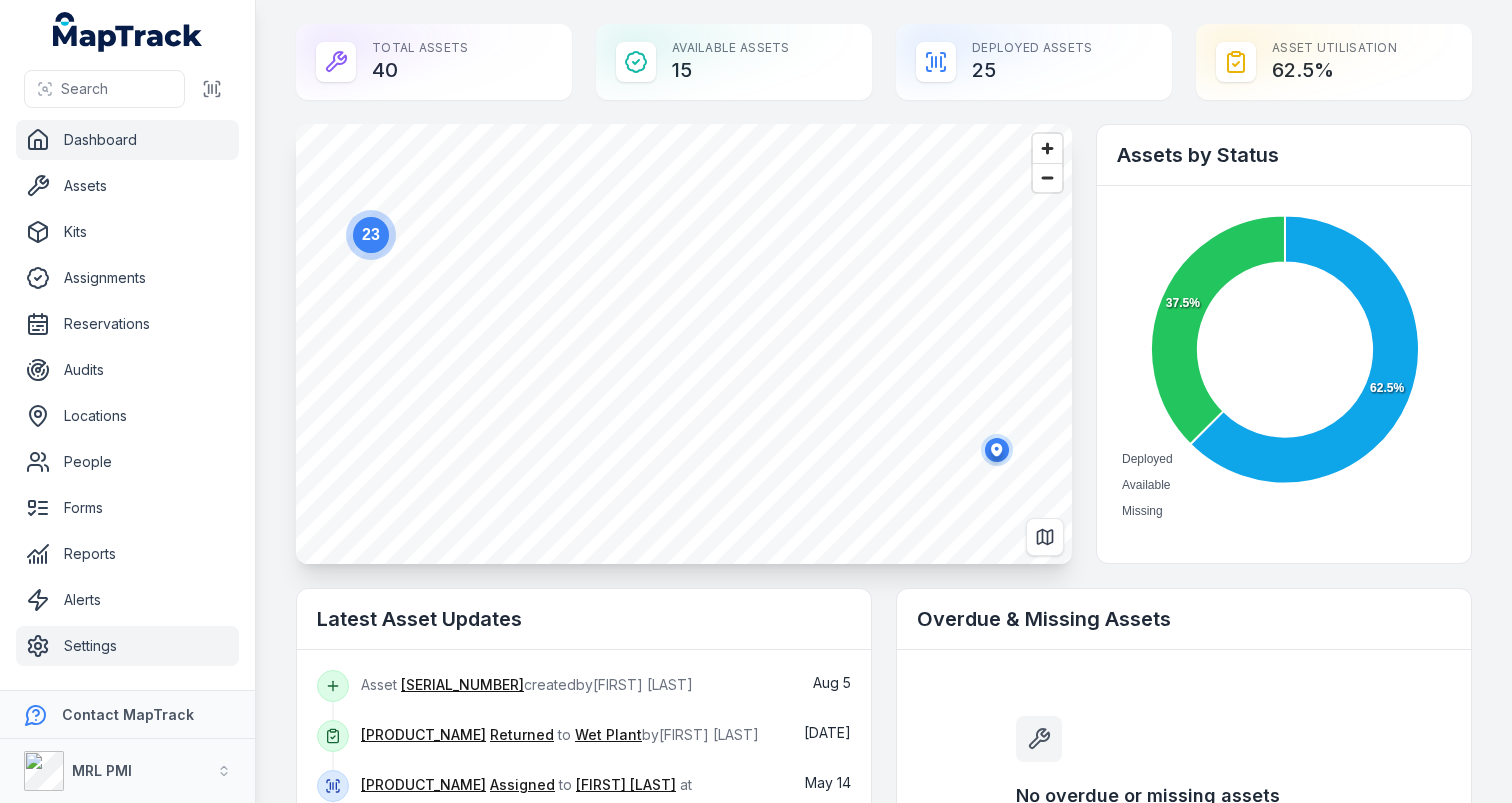 click on "Settings" at bounding box center [127, 646] 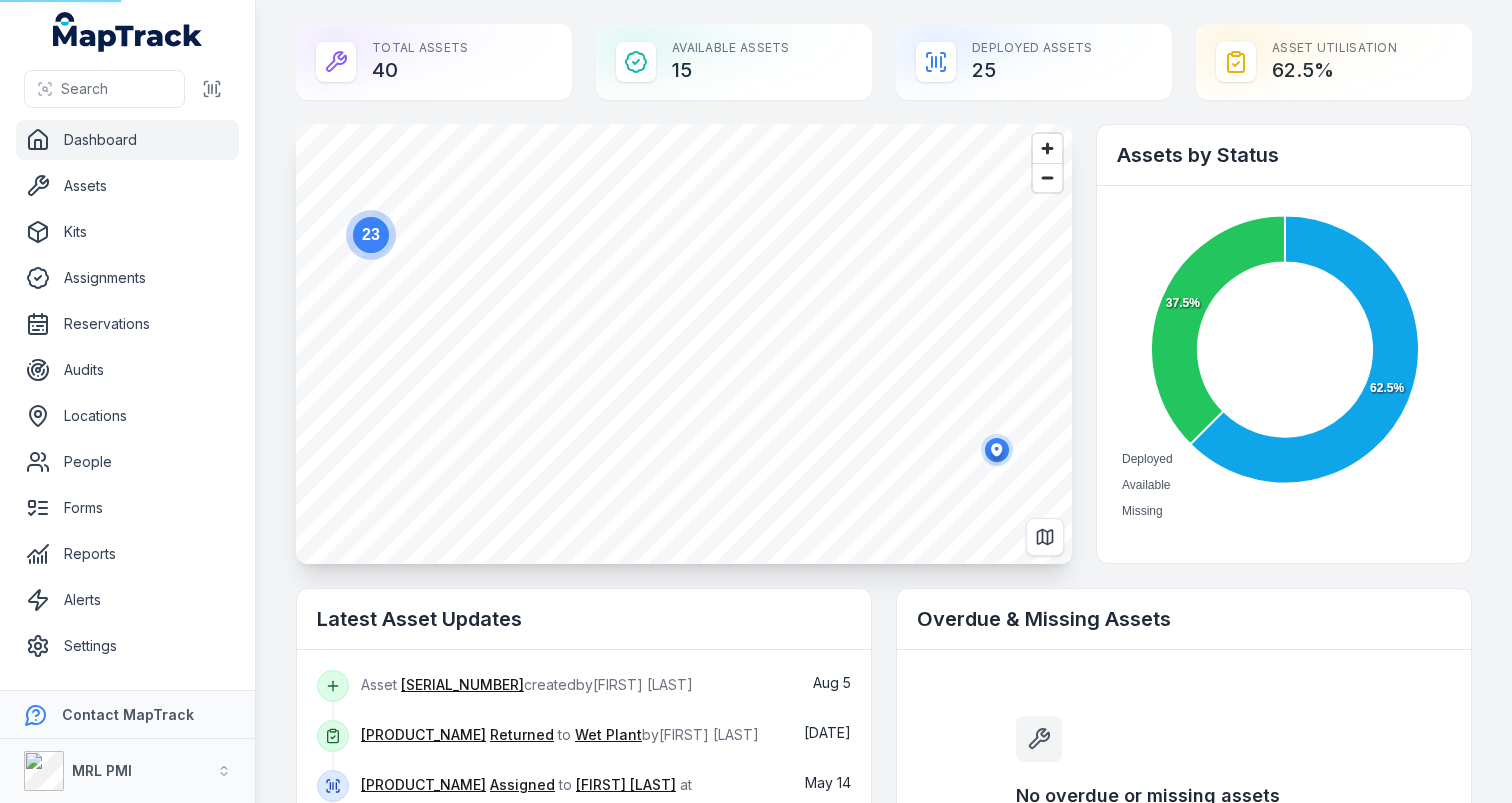 click on "Total Assets 40 Available Assets 15 Deployed Assets 25 Asset utilisation 62.5 % [NUMBER]   Assets by Status Deployed Available Missing 62.5% 37.5% Latest Asset Updates Asset   [SERIAL_NUMBER]  created  by  [FIRST] [LAST] Aug 5 3/4” Rattle Gun   Returned   to   Wet Plant  by  [FIRST] [LAST] June 8 Kemppi MiniArc Evo   Assigned   to   [FIRST] [LAST]   at   Maintenance - Crew A  by  [FIRST] [LAST] May 14 Reported missing during   Audit of [FIRST] [LAST]    by  [FIRST] [LAST] May 14 Asset   Obzervr Tablet  created  by  [FIRST] [LAST] May 13 Kemppi MiniArc Evo   Assigned   to   [FIRST] [LAST]   at   Maintenance - Crew A  by  [FIRST] [LAST] May 10 Asset   Kemppi MiniArc Evo  created  by  [FIRST] [LAST] May 10 3/4” Rattle Gun   Assigned   to   [FIRST] [LAST]   at   Maintenance - Crew B  by  [FIRST] [LAST] May 6 5 Step Ladder - 1.42 Standing Height   Assigned   to   Tool Container Wet Plant  by  [FIRST] [LAST] Apr 16 Asset   5 Step Ladder - 1.42 Standing Height  created  by  [FIRST] [LAST] Apr 16 12 Step Ladder - 3.48 Standing Height   Assigned" at bounding box center [884, 401] 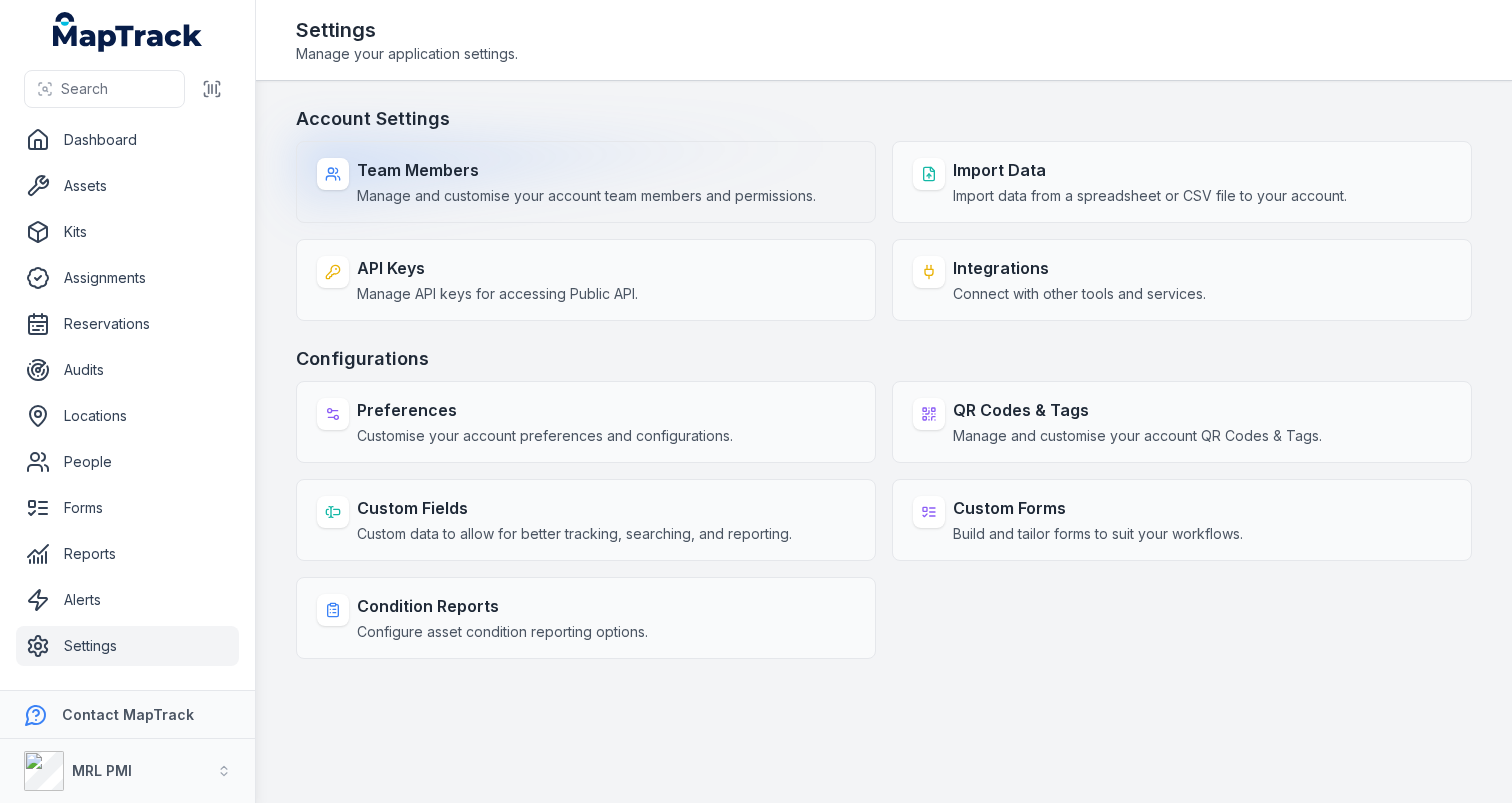 click on "Manage and customise your account team members and permissions." at bounding box center [586, 196] 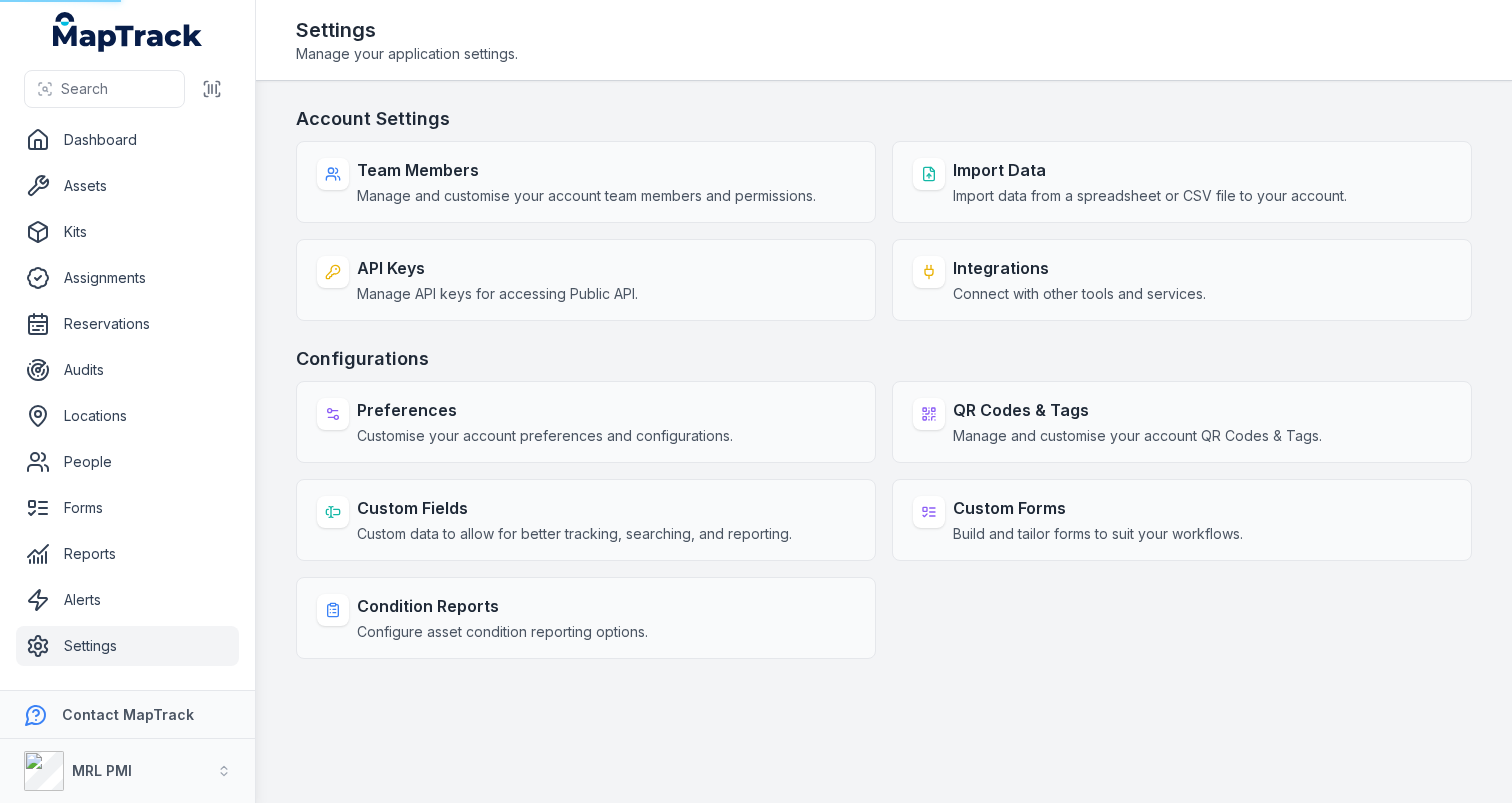 click on "Account Settings" at bounding box center [884, 119] 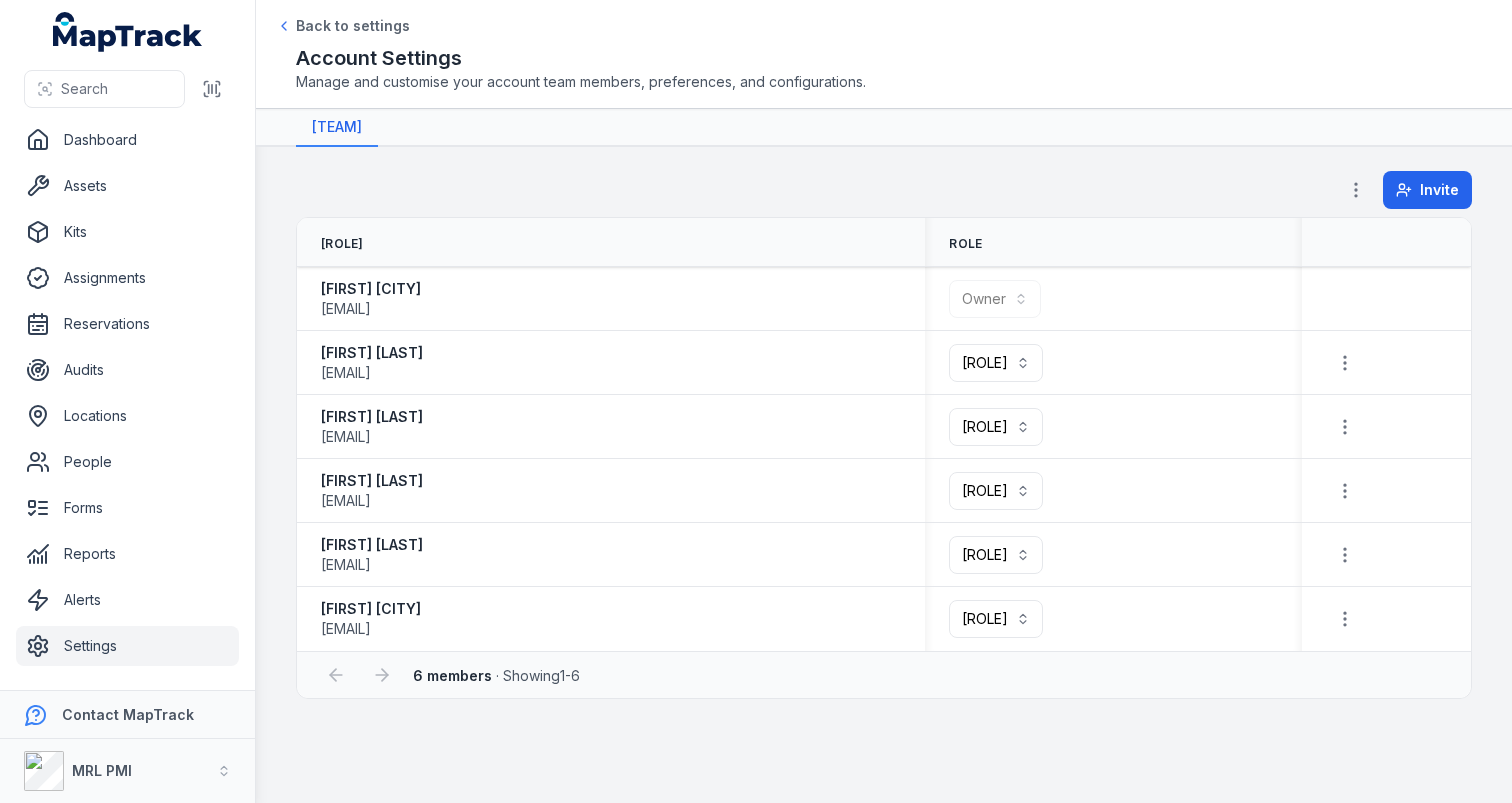 click on "Invite" at bounding box center [884, 194] 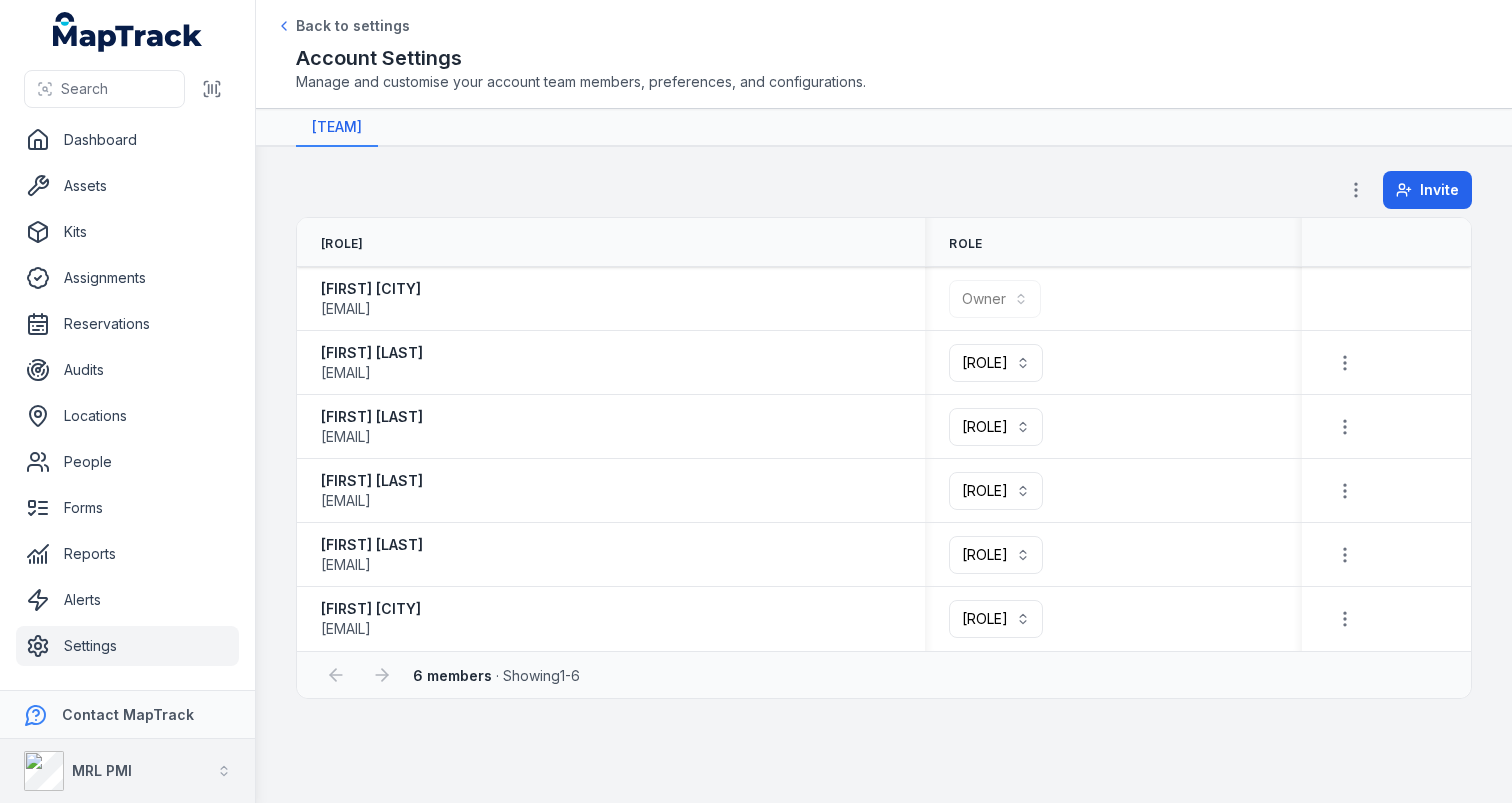 click on "MRL PMI" at bounding box center [127, 771] 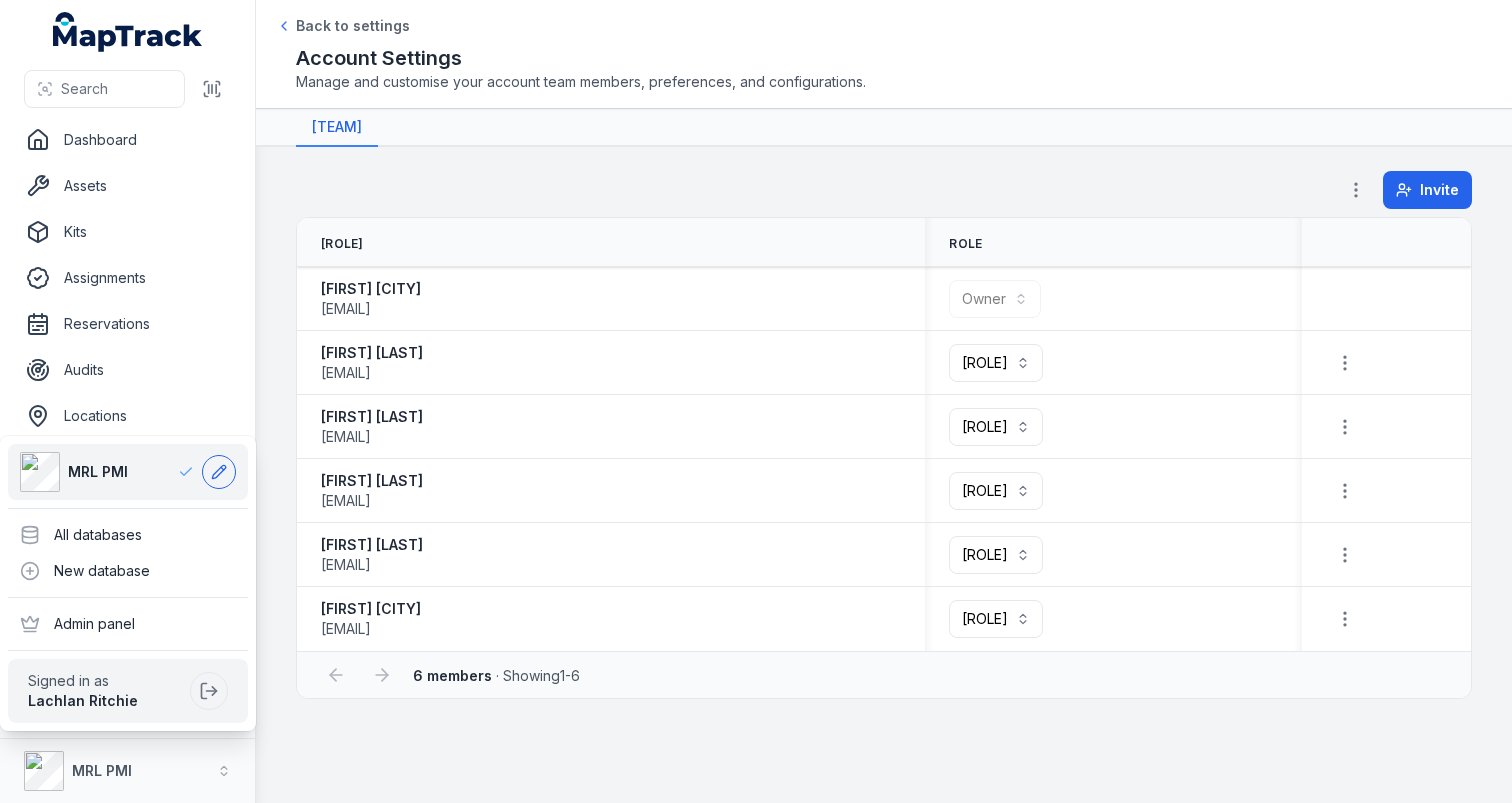 click 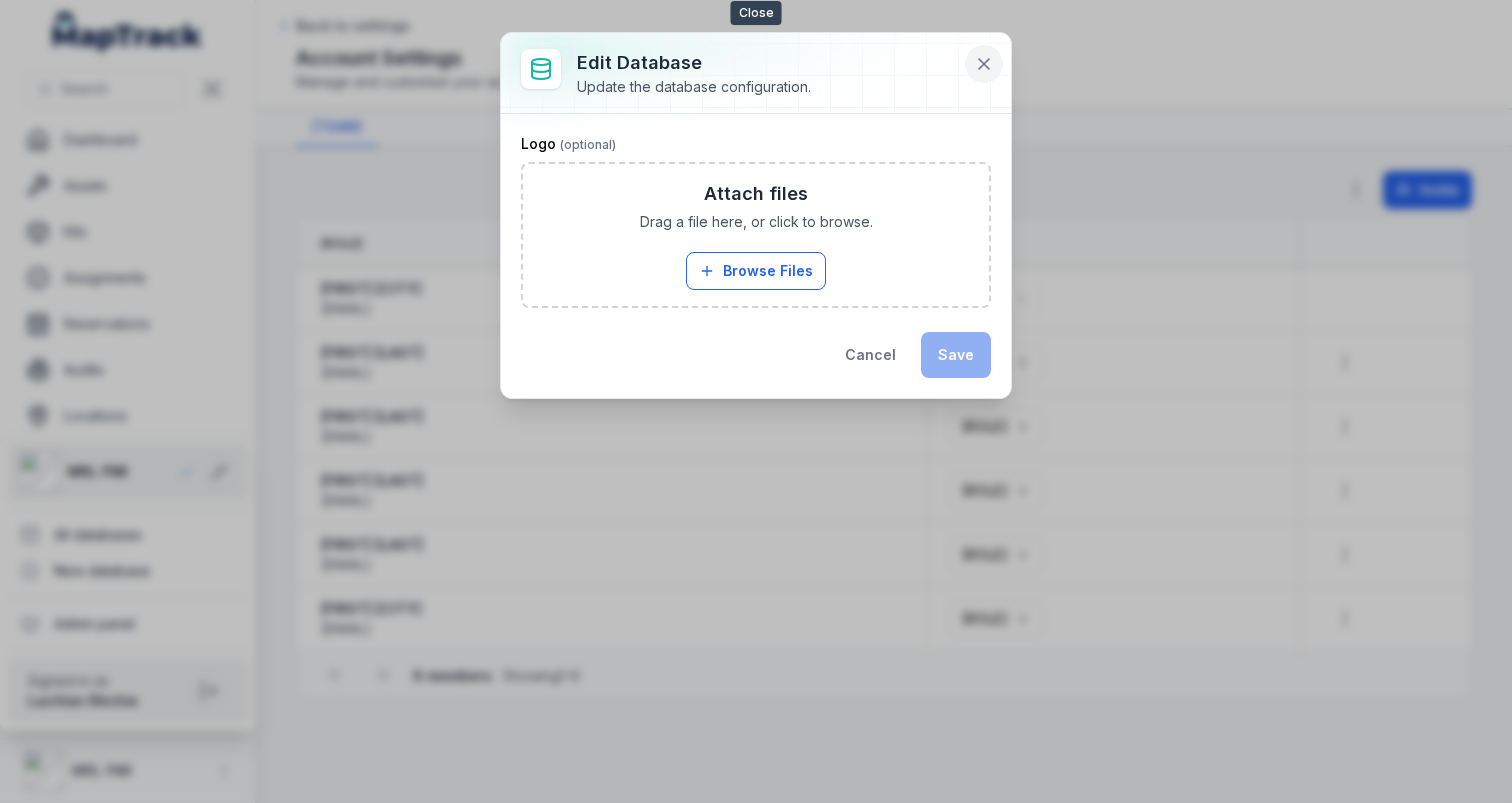 click 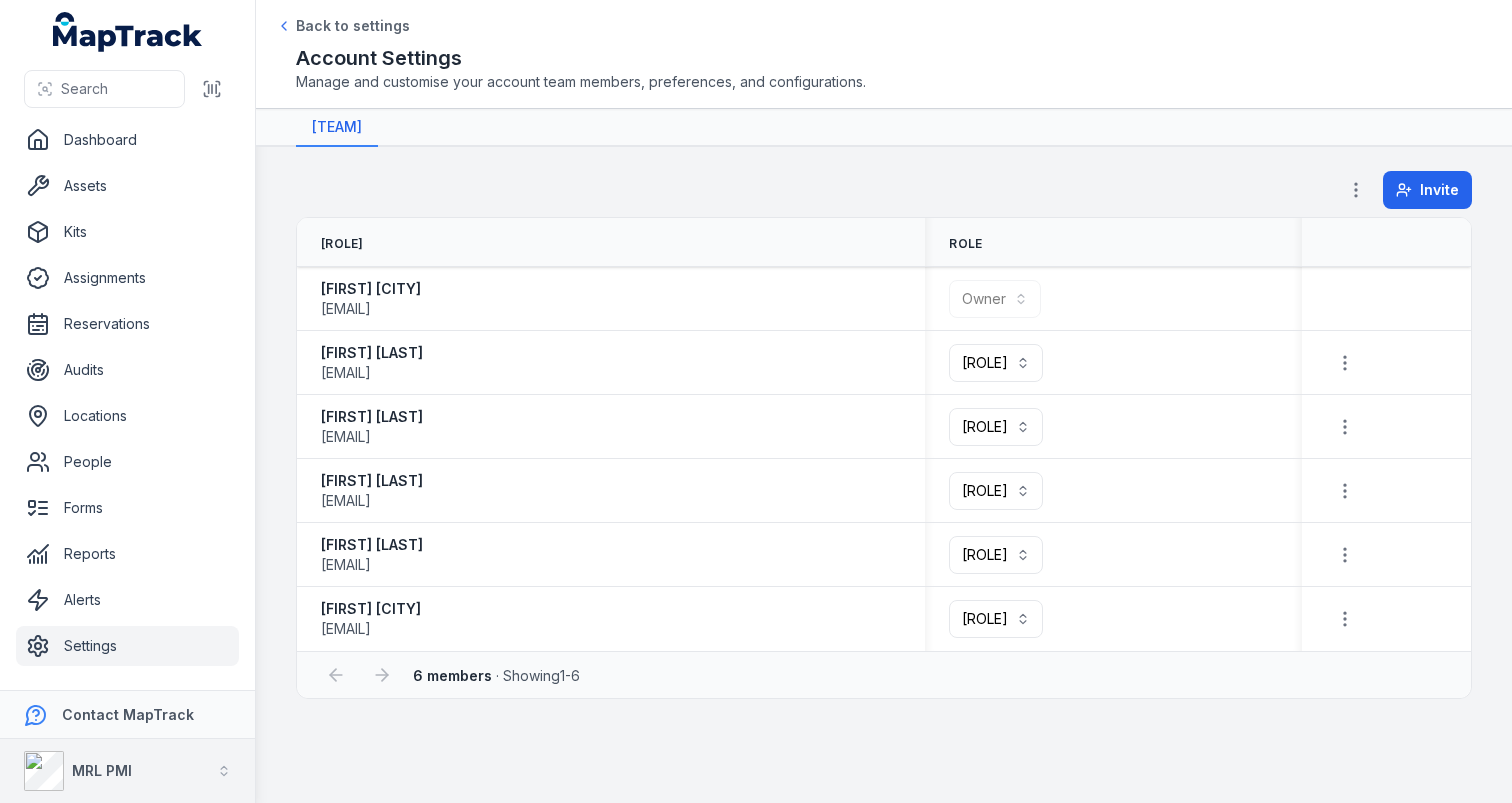 click on "MRL PMI" at bounding box center (78, 771) 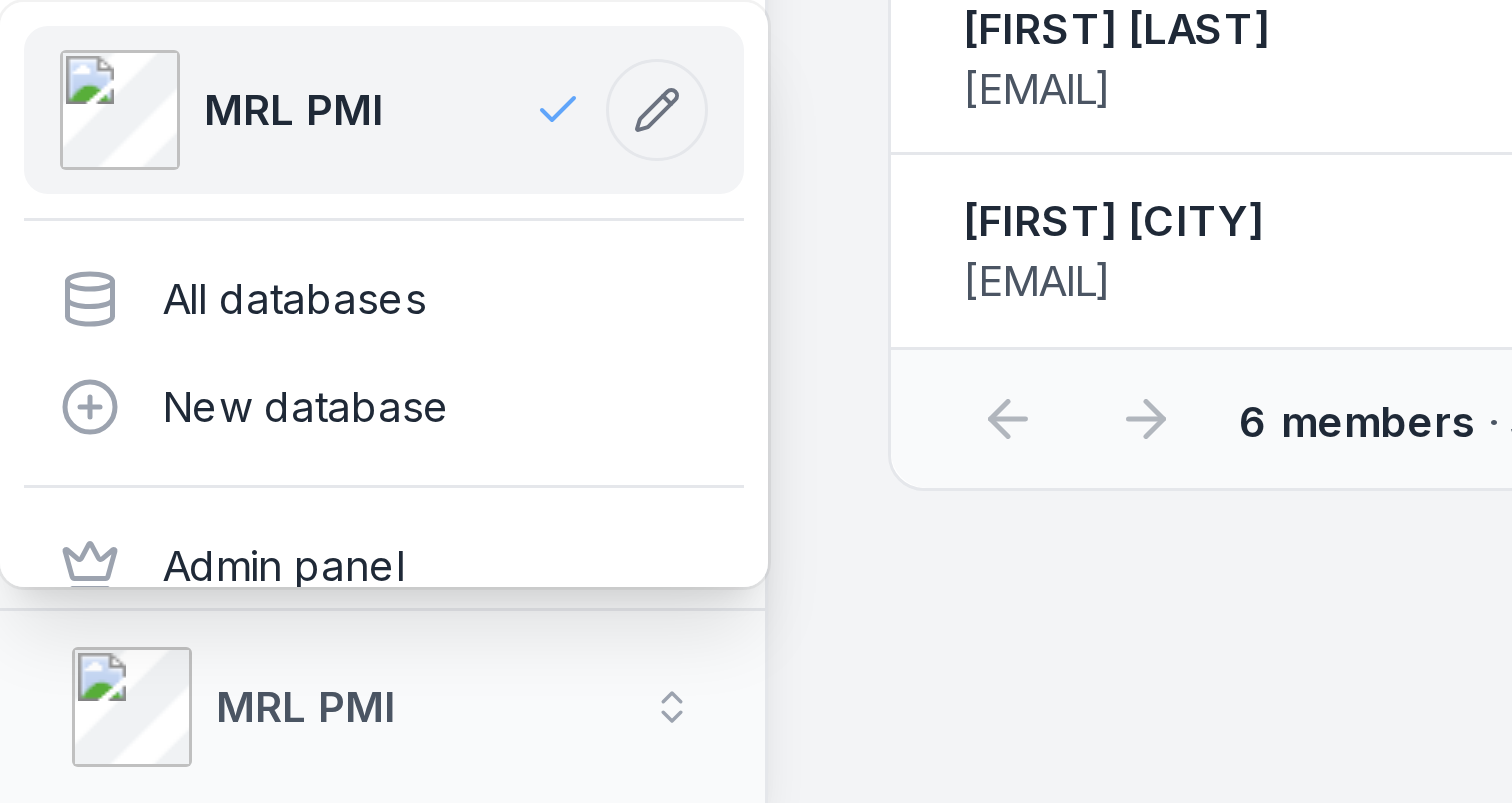 scroll, scrollTop: 0, scrollLeft: 0, axis: both 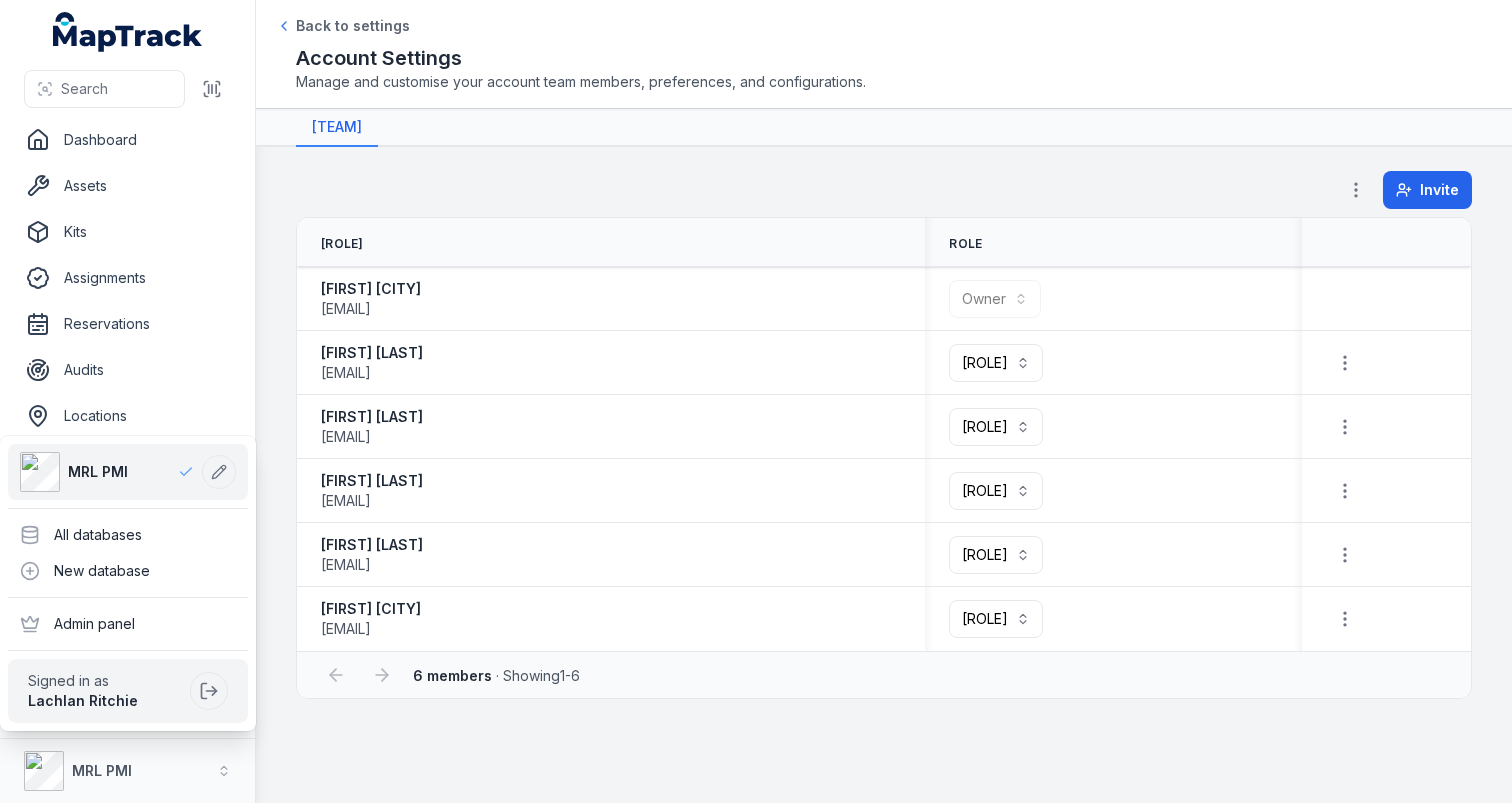click on "**********" at bounding box center [756, 401] 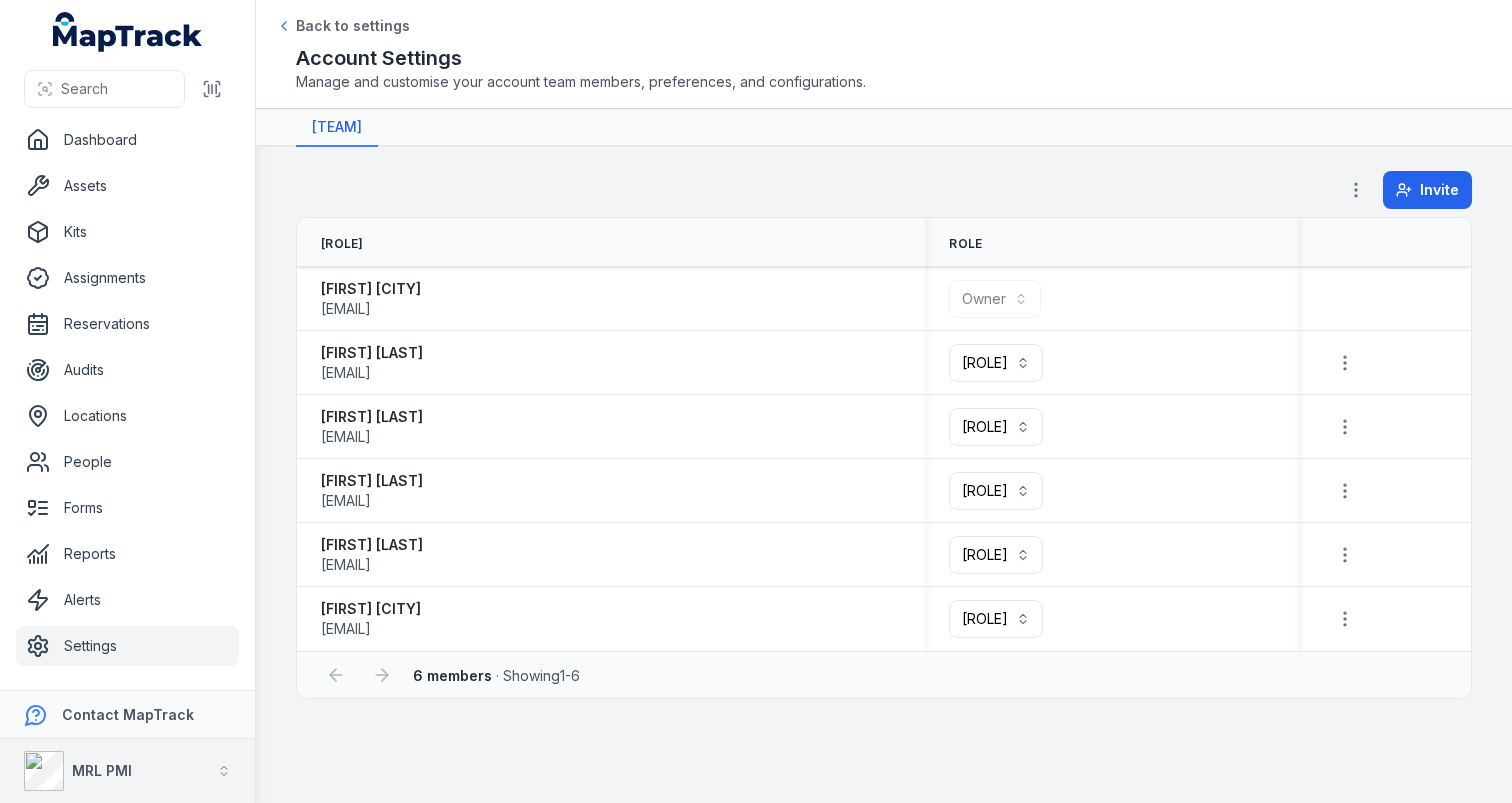 click on "MRL PMI" at bounding box center (127, 771) 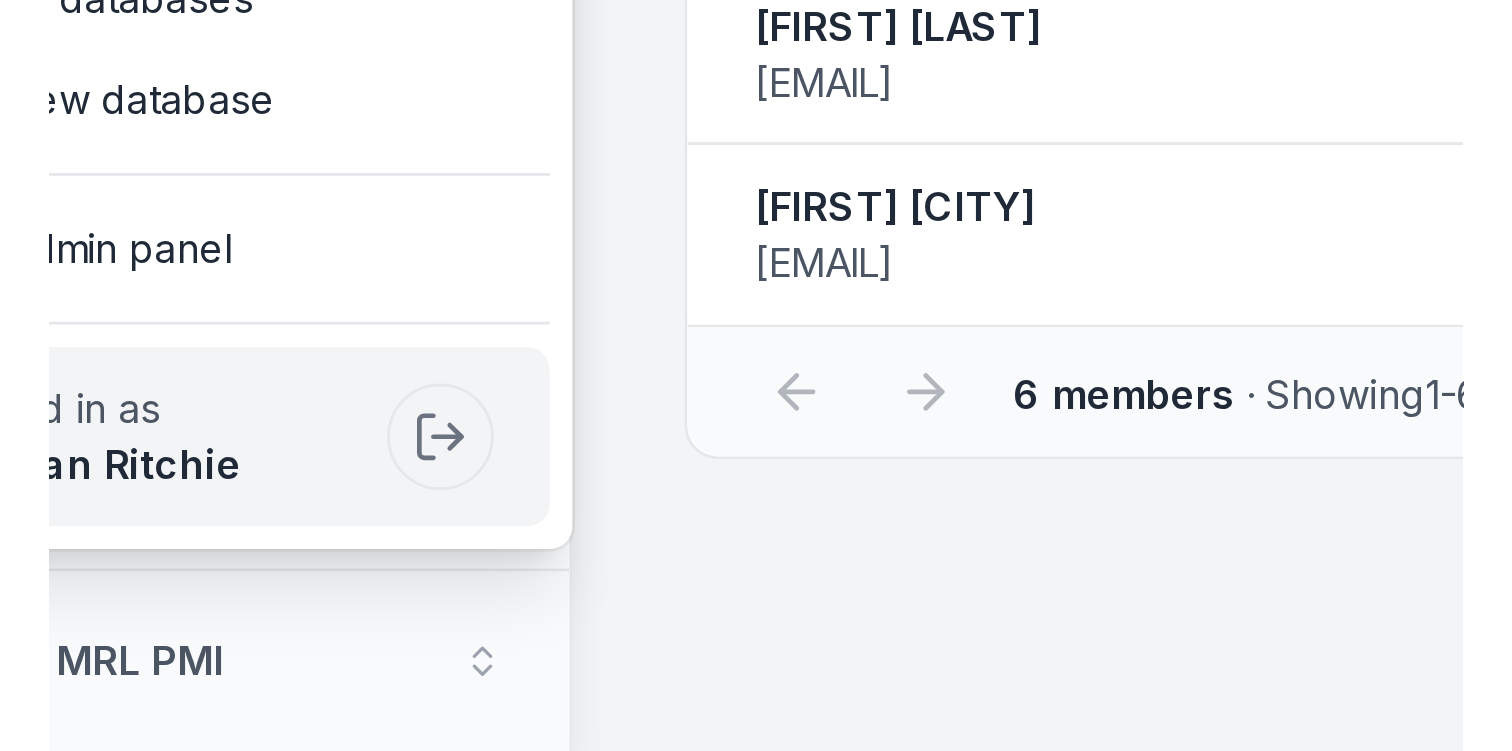 scroll, scrollTop: 0, scrollLeft: 0, axis: both 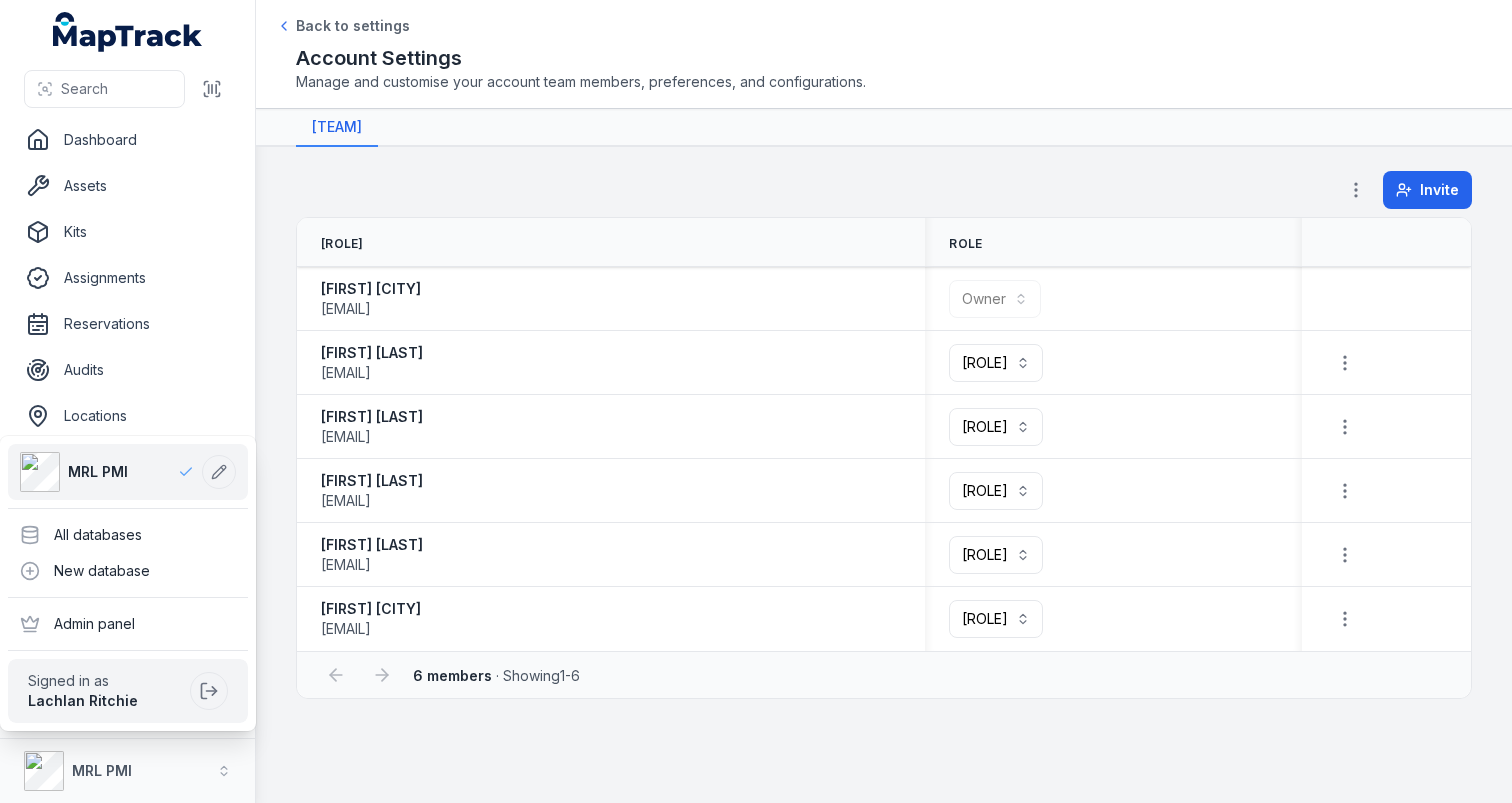 click on "**********" at bounding box center [756, 401] 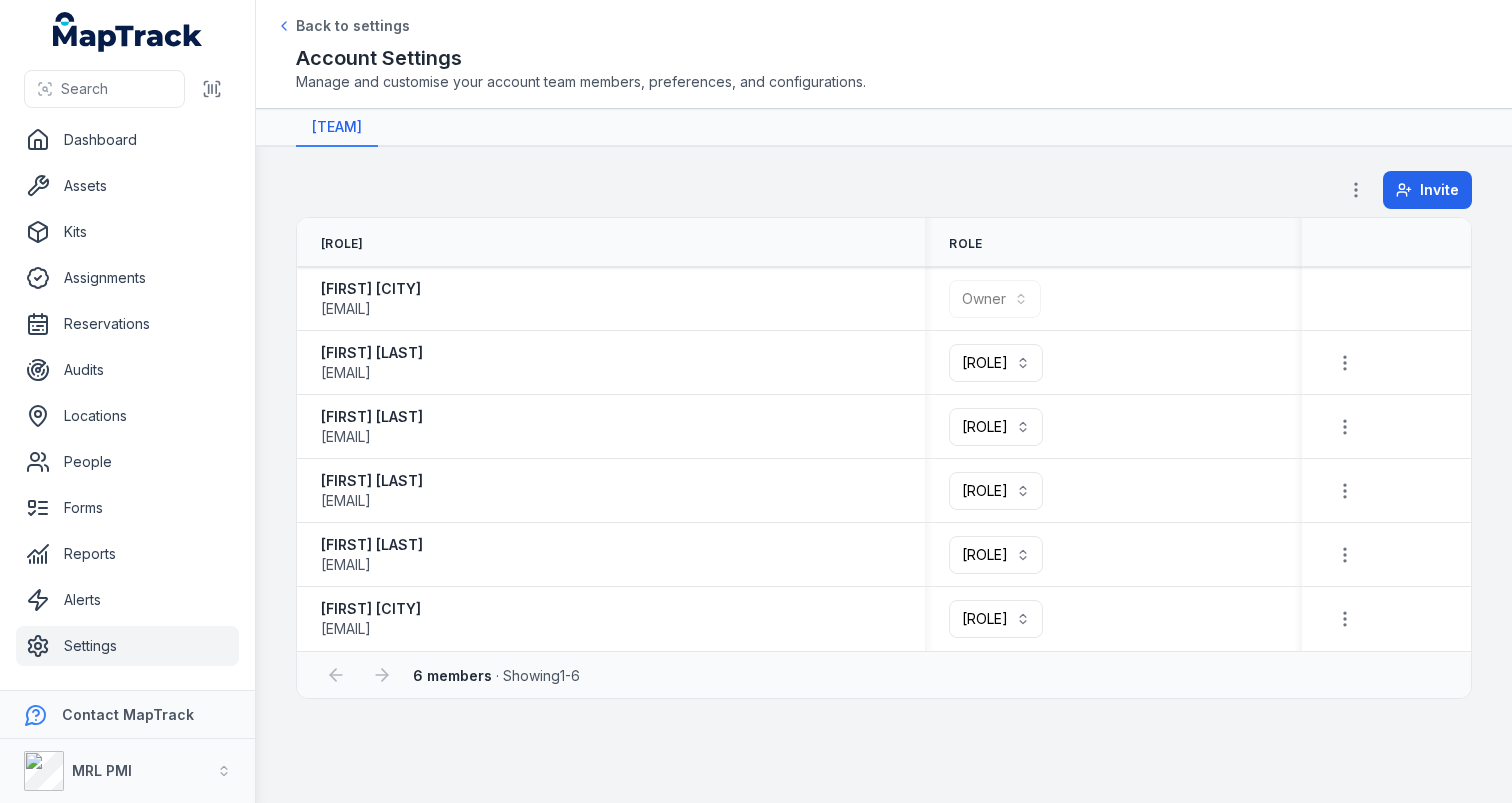 type 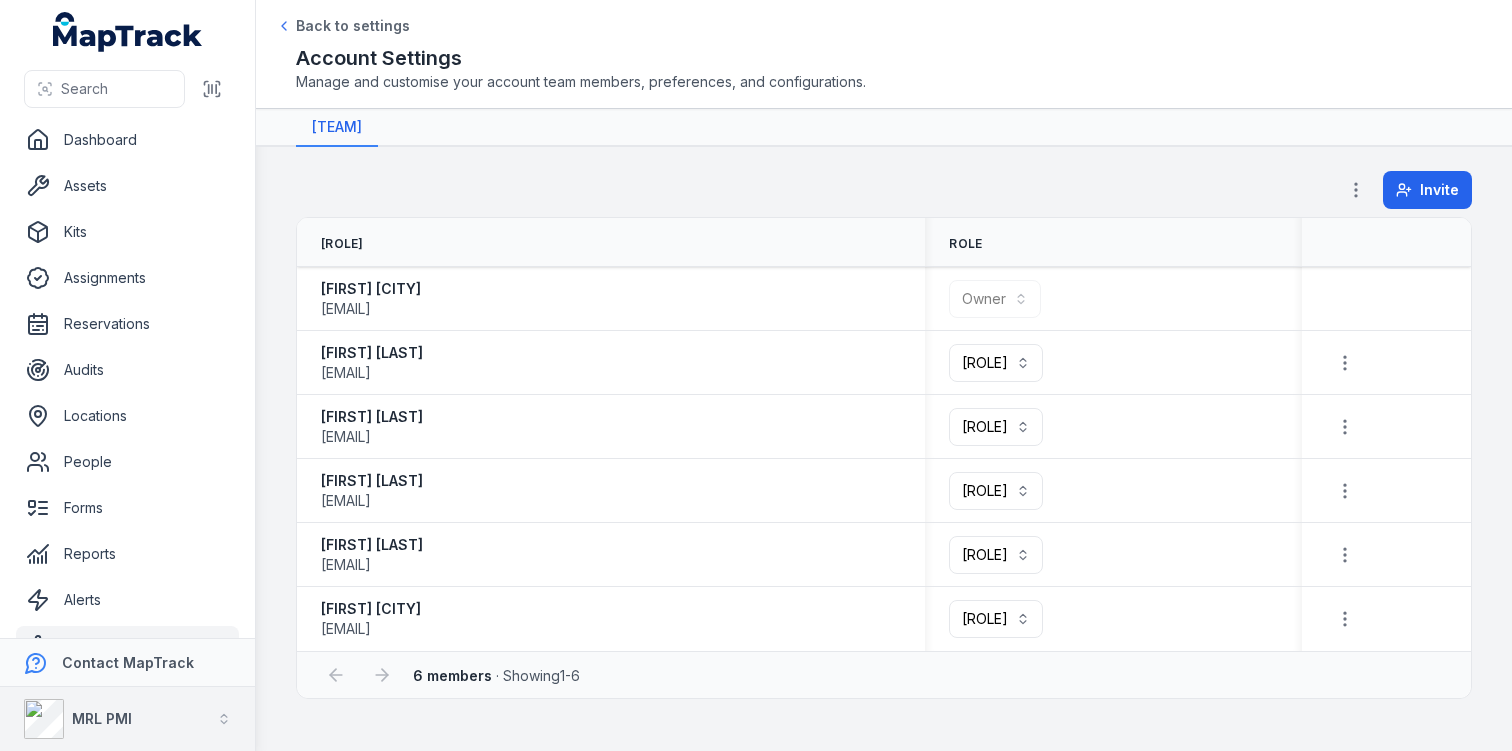 click on "MRL PMI" at bounding box center [102, 718] 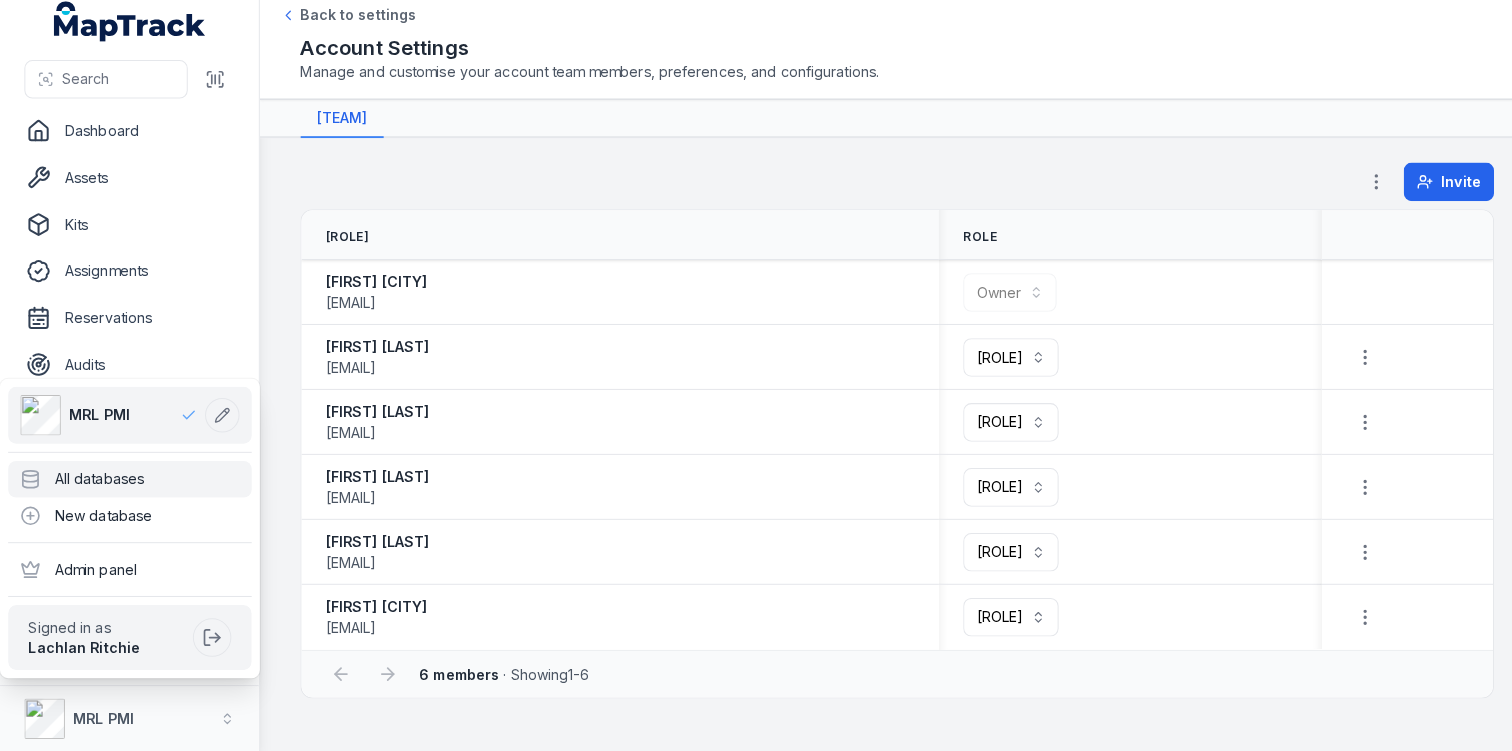 scroll, scrollTop: 0, scrollLeft: 0, axis: both 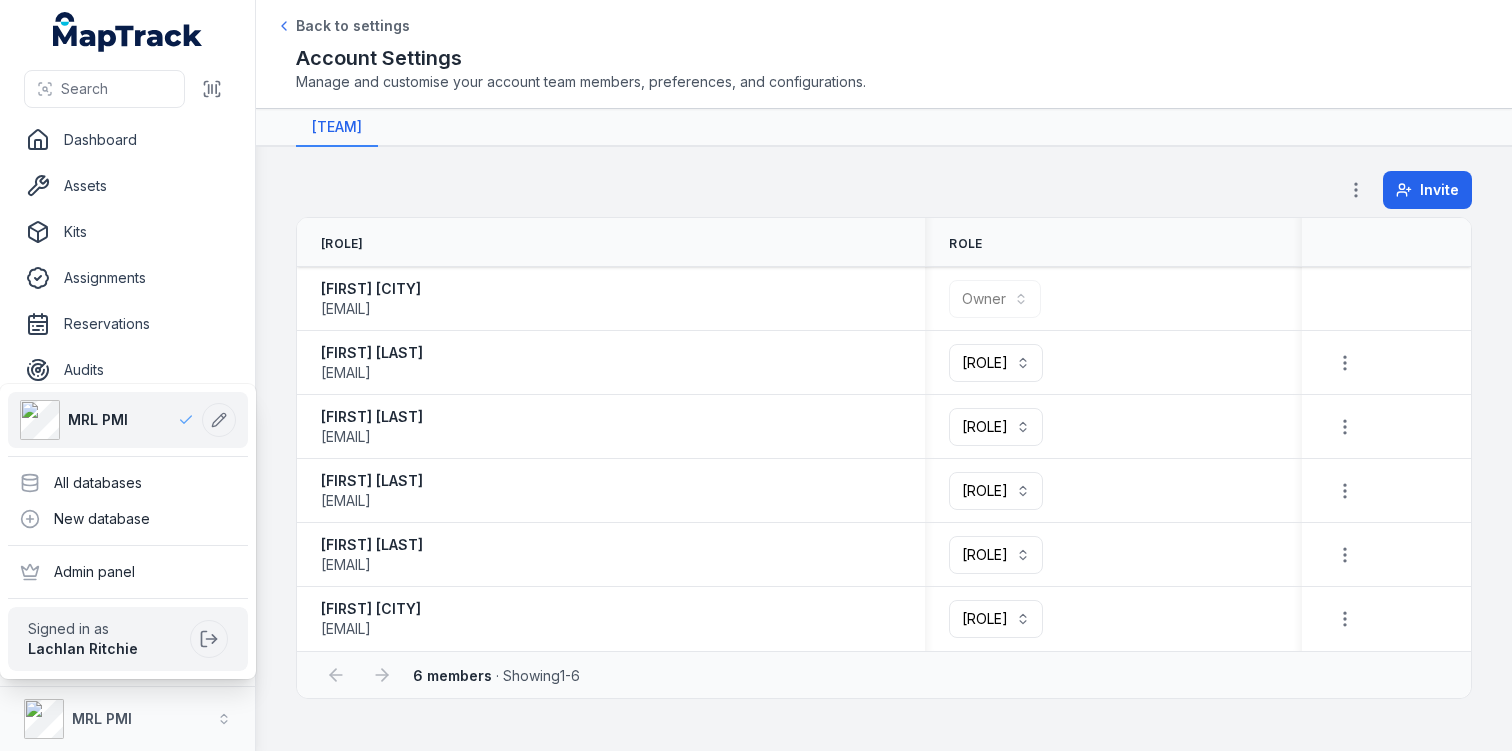 click on "**********" at bounding box center (756, 375) 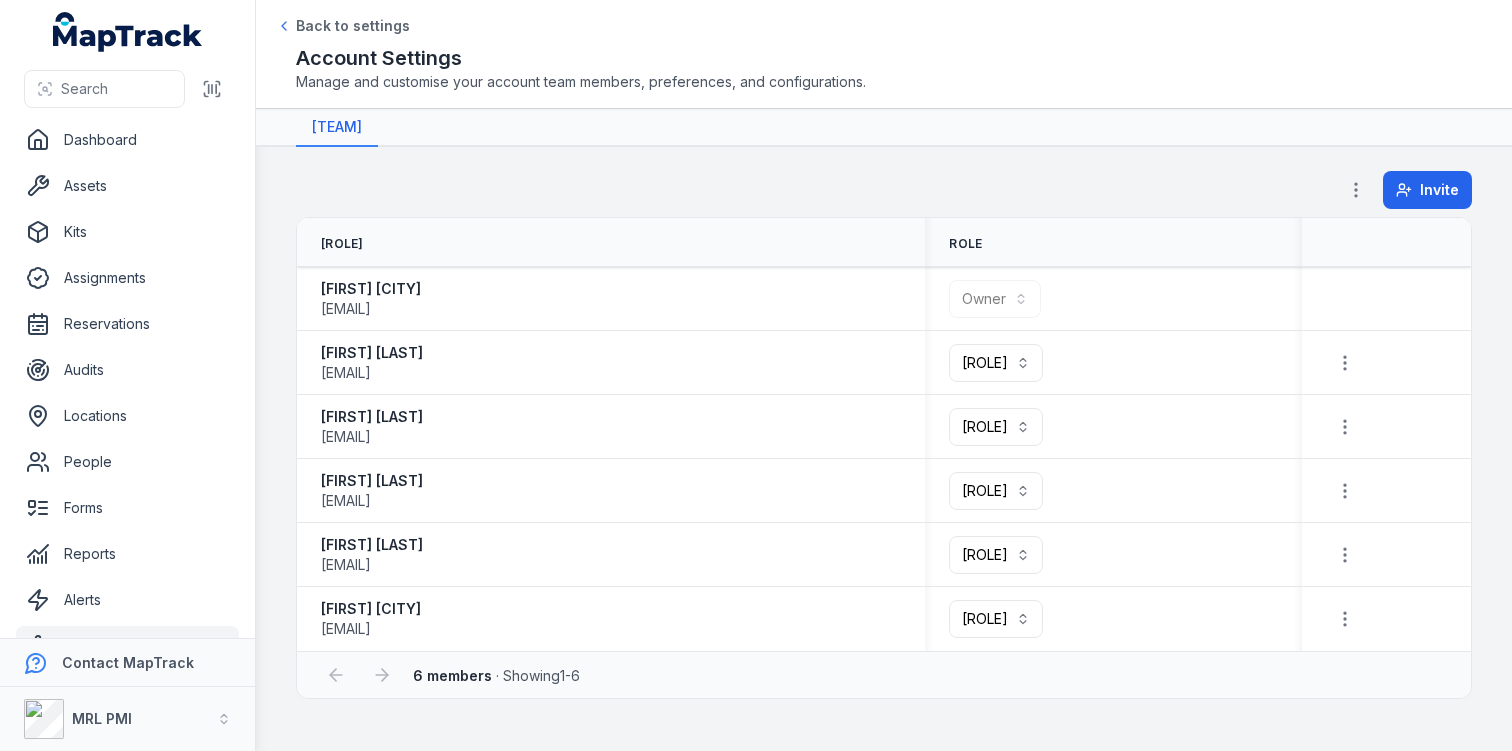 click on "**********" at bounding box center [884, 449] 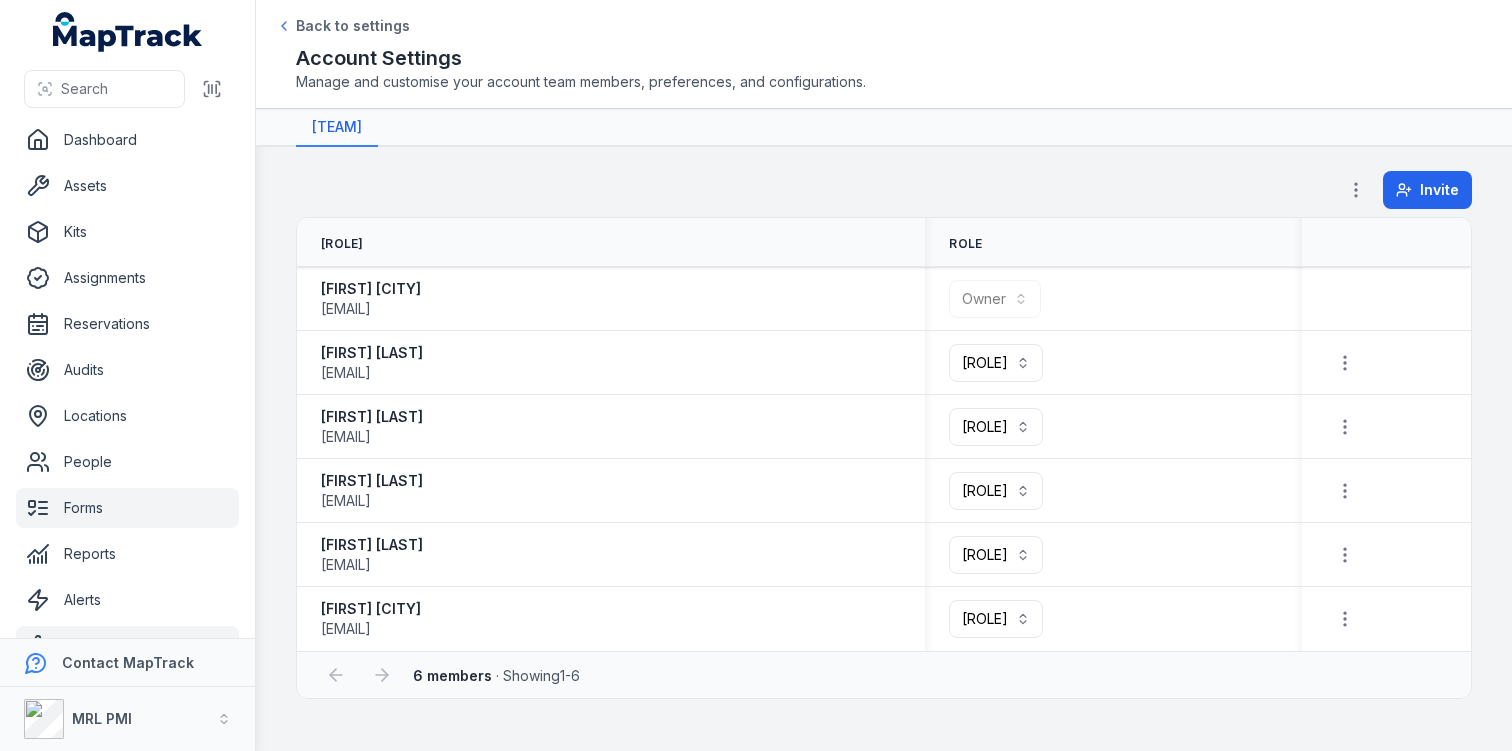 click on "Forms" at bounding box center (127, 508) 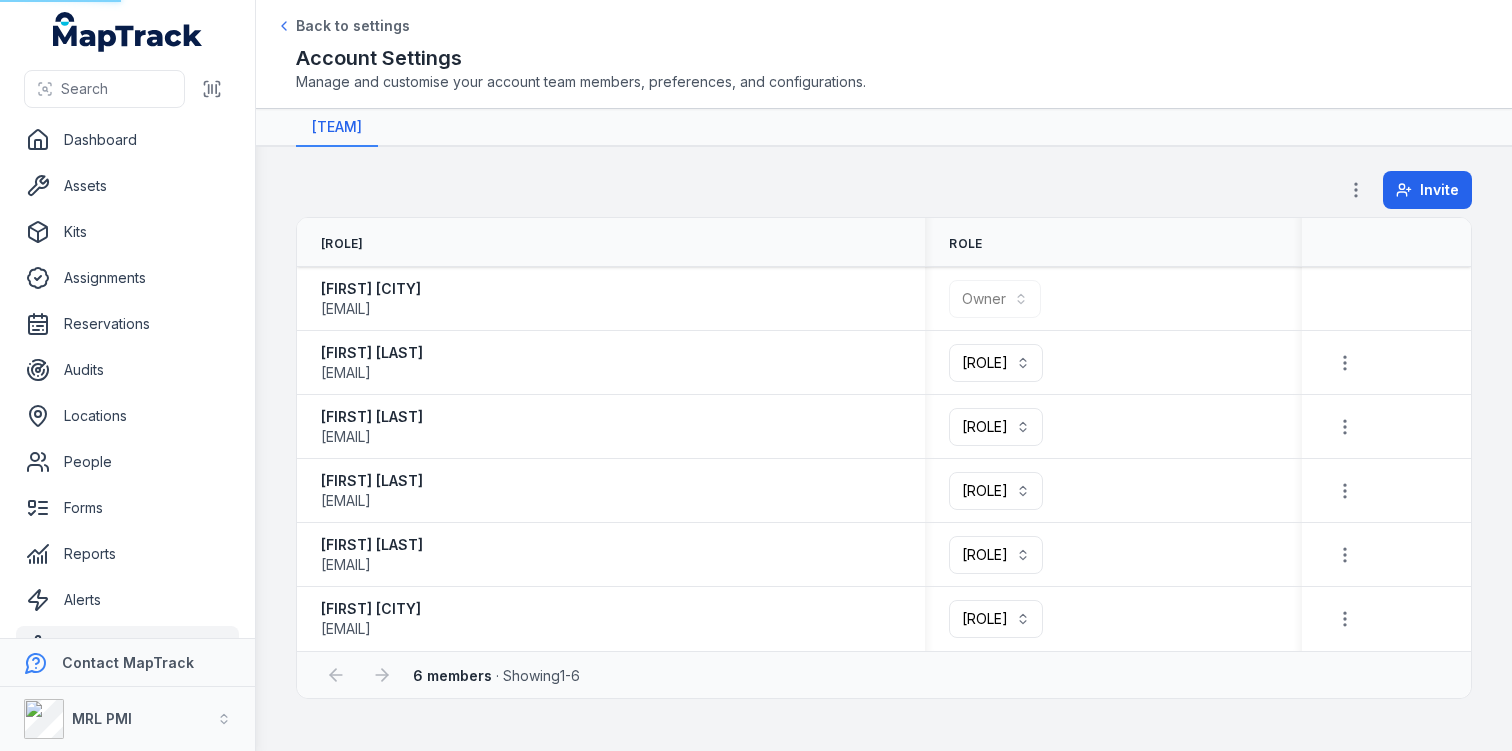 click on "**********" at bounding box center (884, 449) 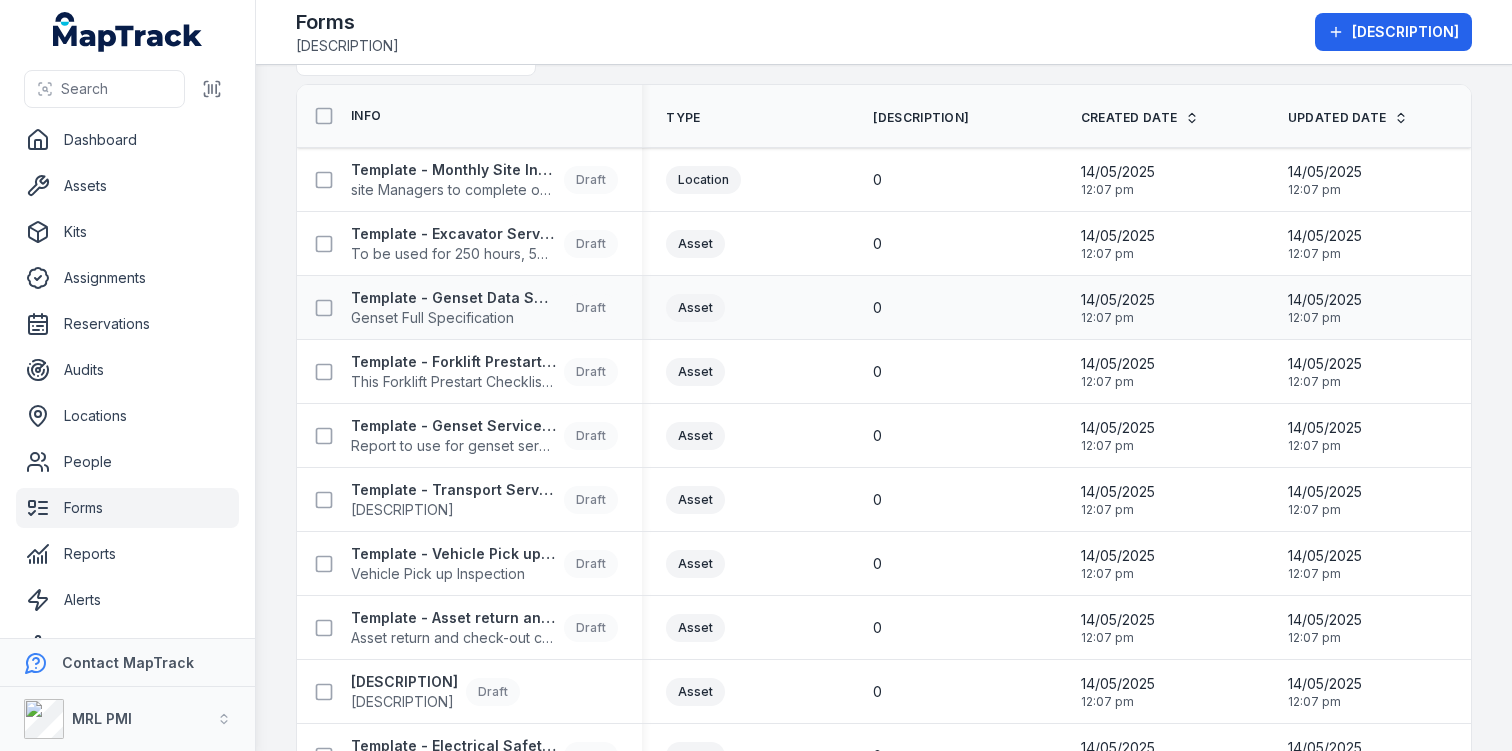 scroll, scrollTop: 58, scrollLeft: 0, axis: vertical 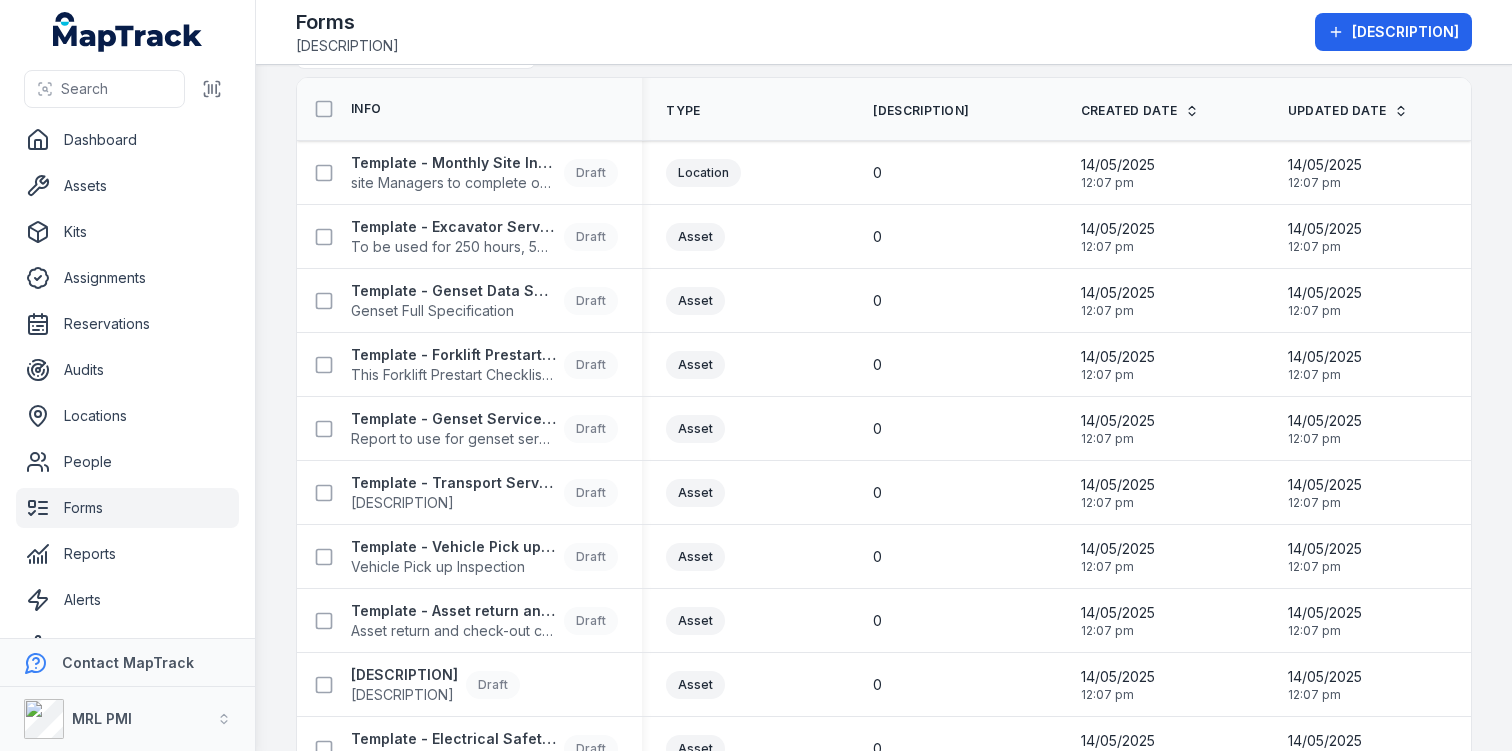 click on "Type" at bounding box center [745, 109] 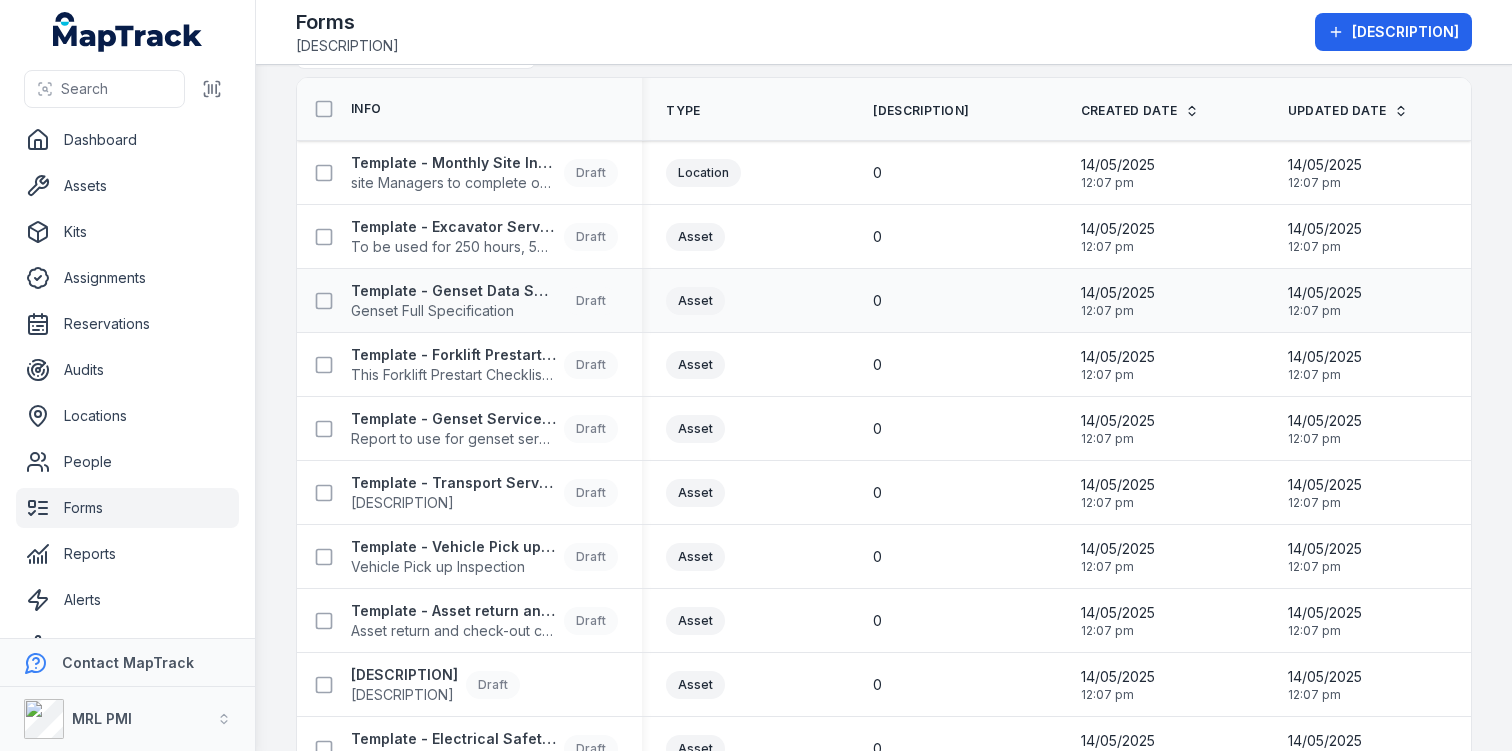 scroll, scrollTop: 0, scrollLeft: 0, axis: both 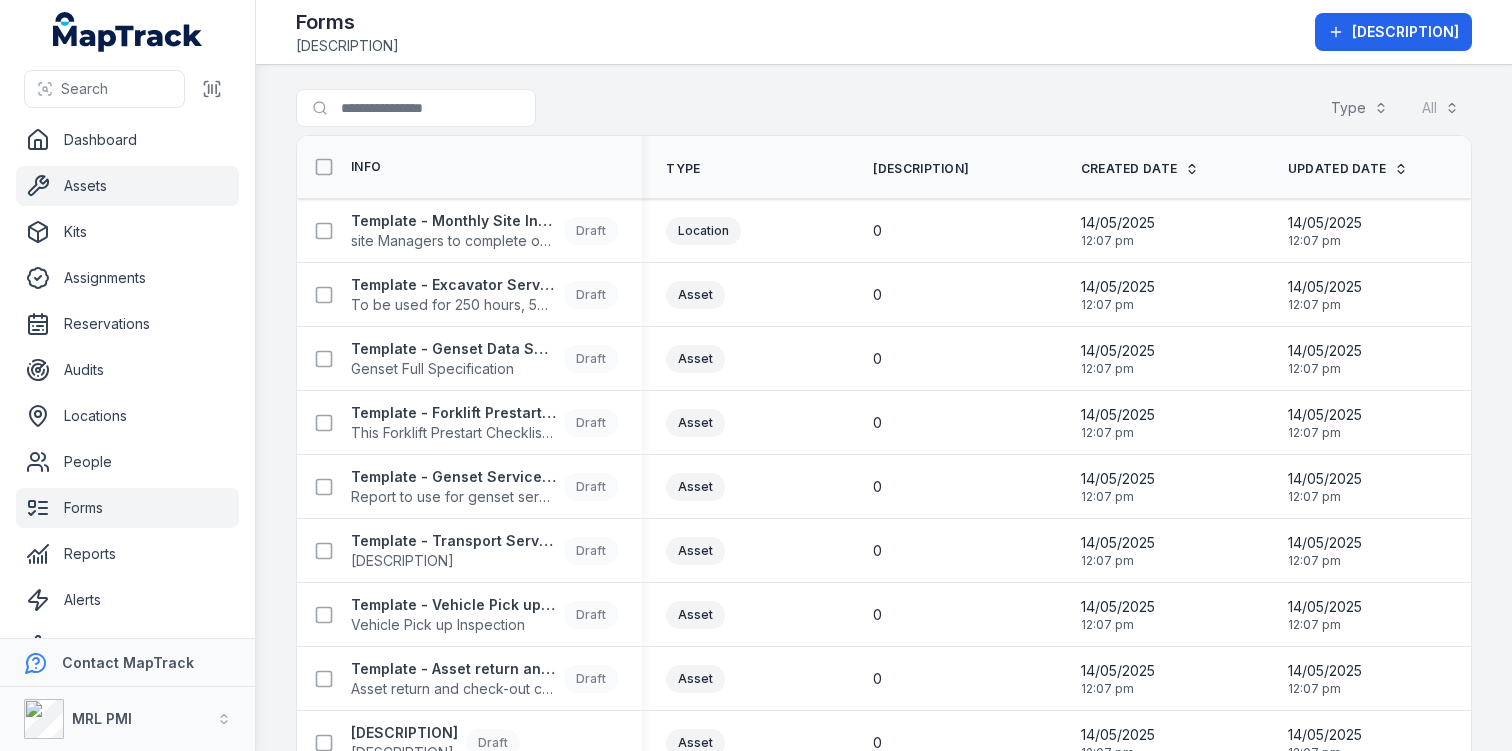 click on "Assets" at bounding box center [127, 186] 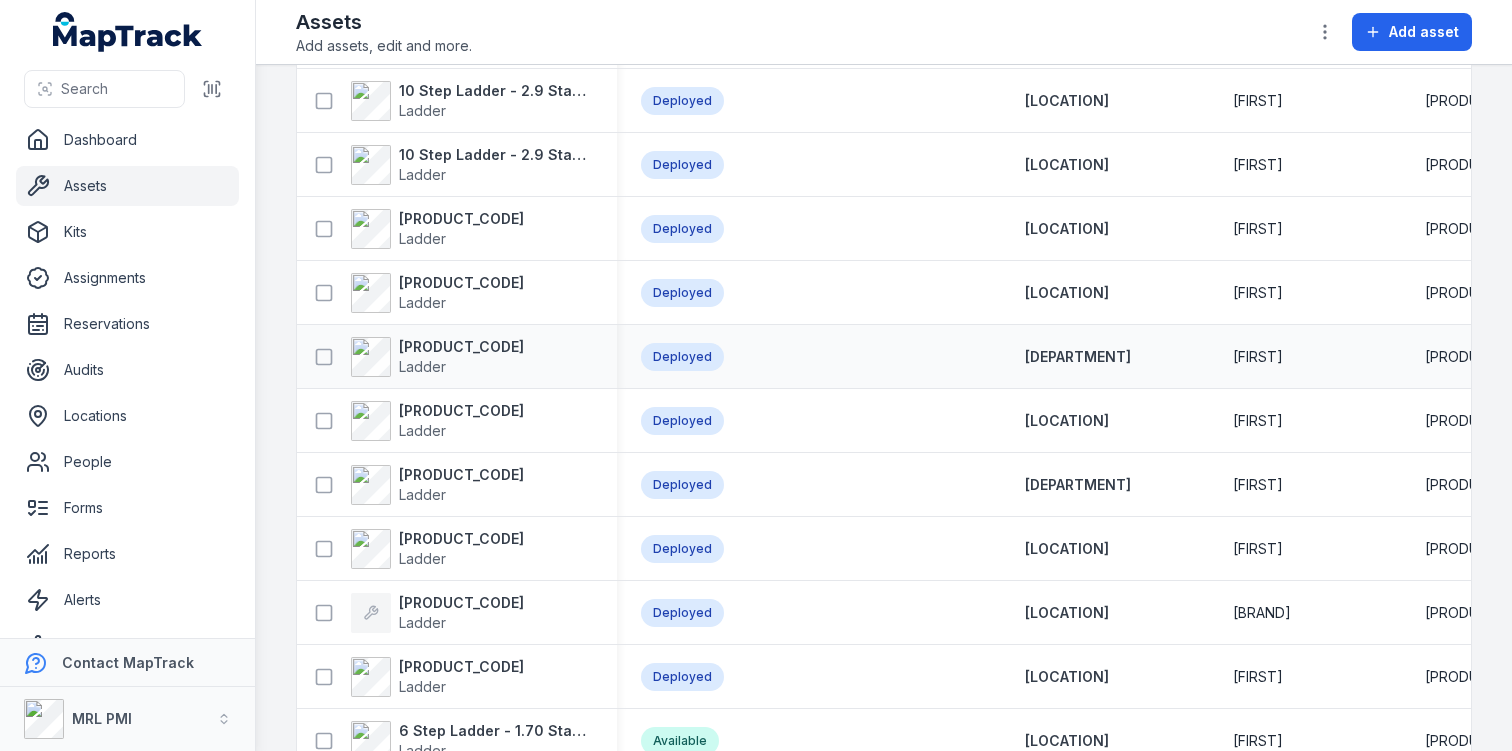 scroll, scrollTop: 1769, scrollLeft: 0, axis: vertical 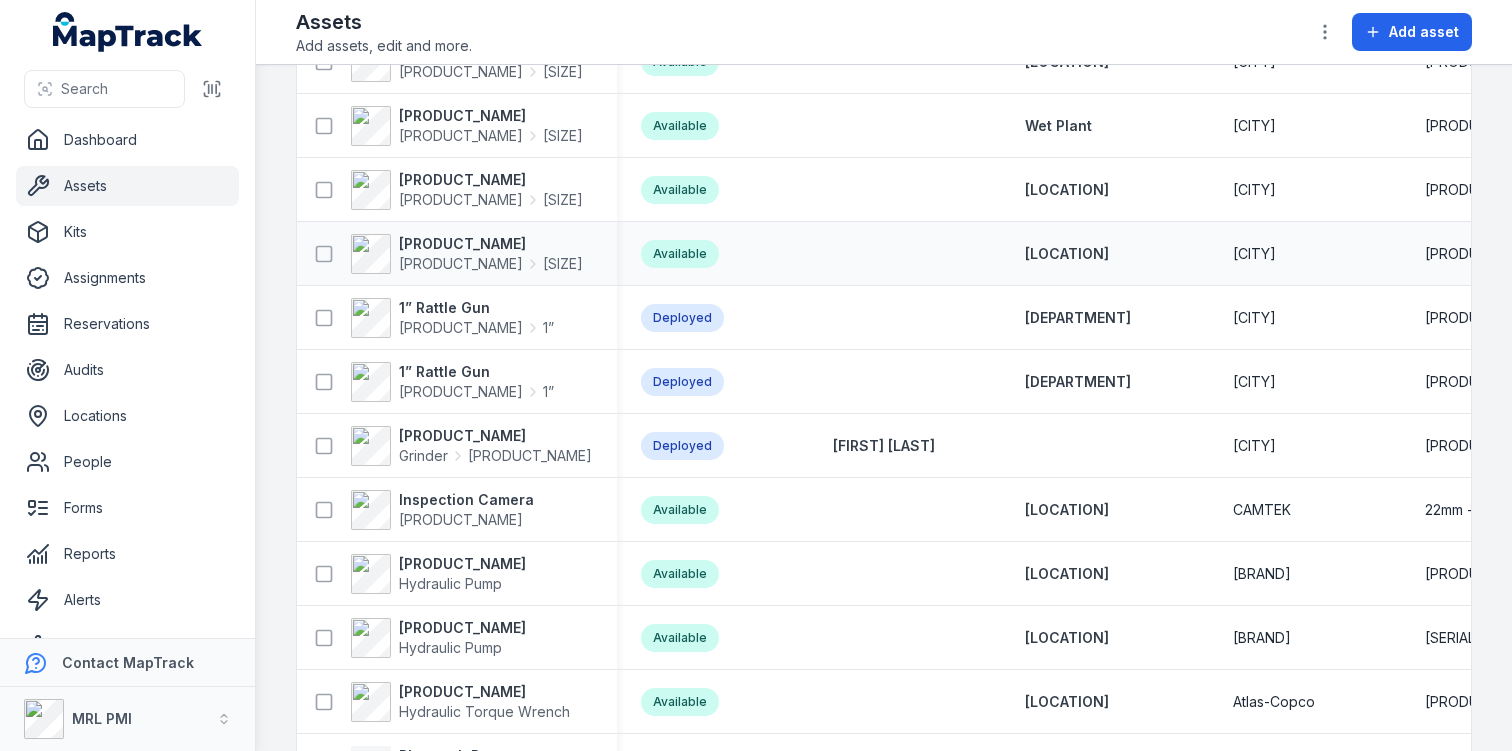 click at bounding box center (905, 254) 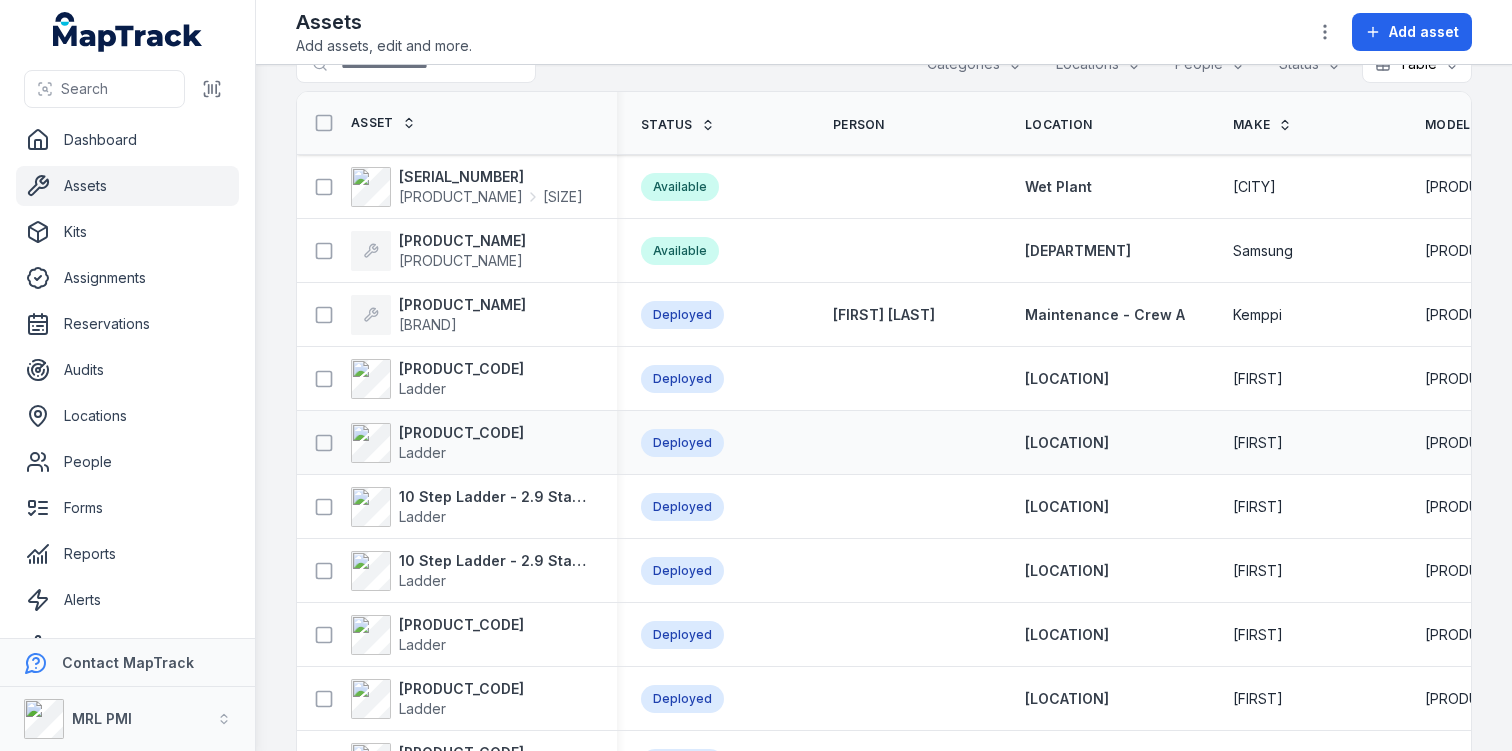 scroll, scrollTop: 0, scrollLeft: 0, axis: both 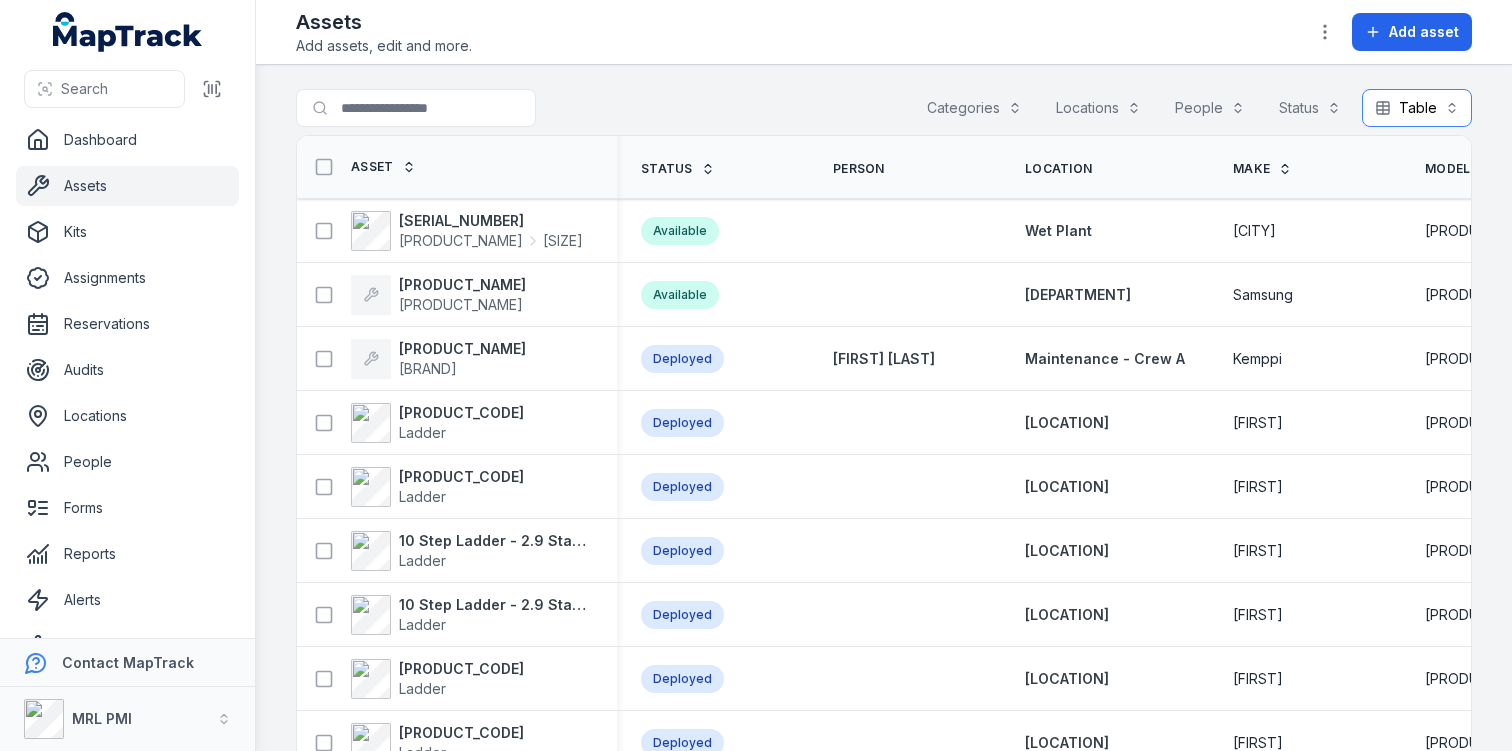 click on "Table *****" at bounding box center (1417, 108) 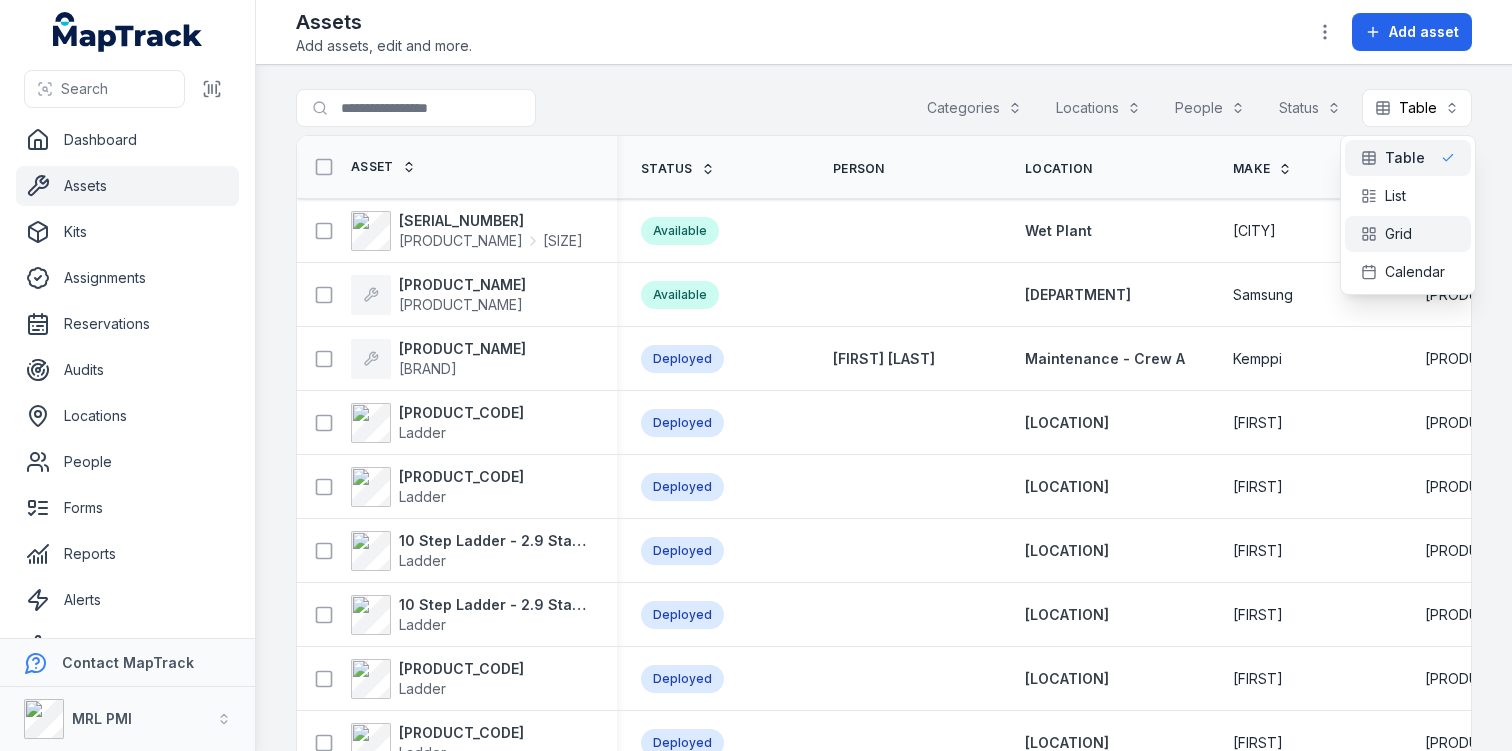 click on "Grid" at bounding box center [1408, 234] 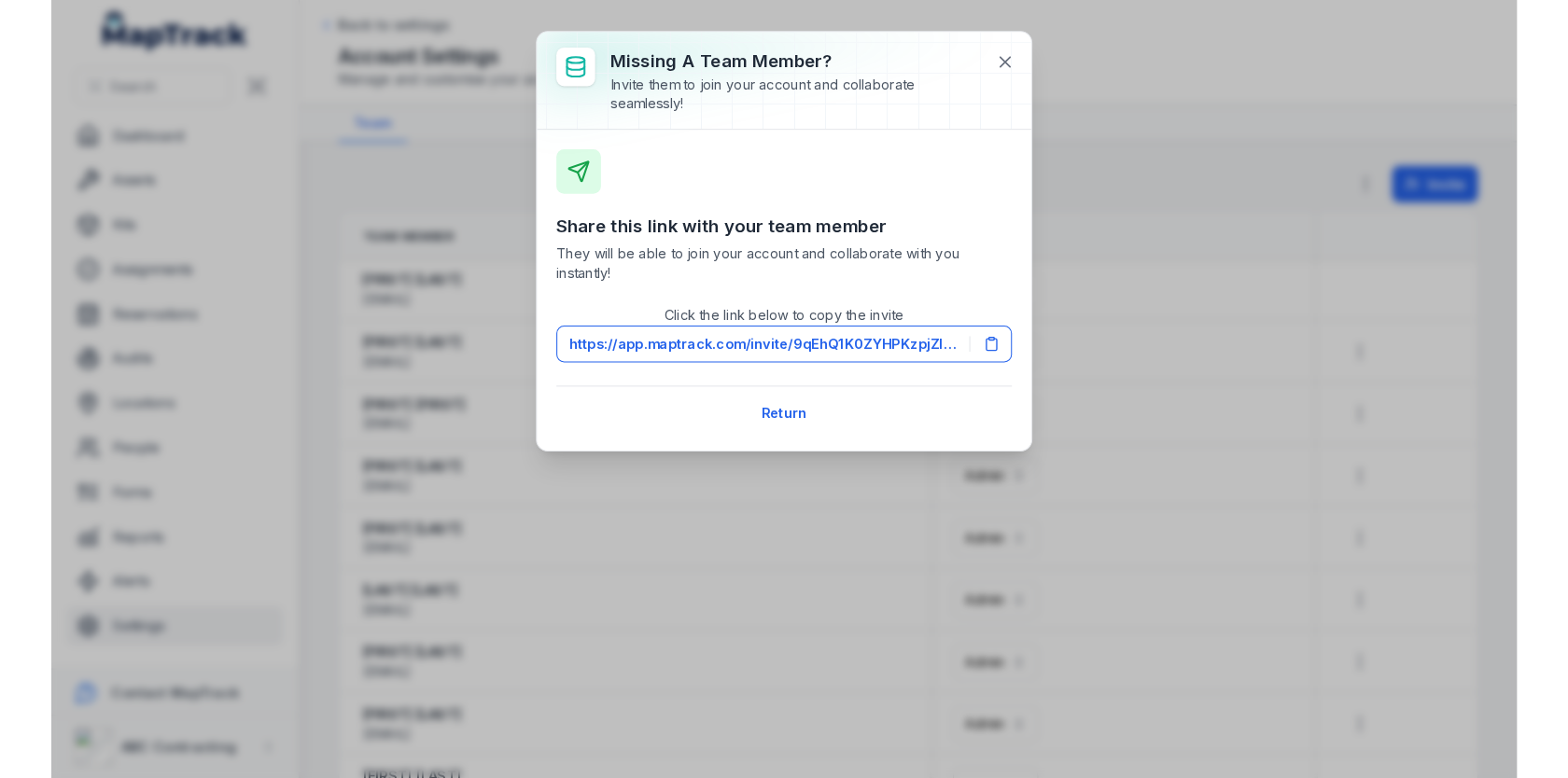scroll, scrollTop: 0, scrollLeft: 0, axis: both 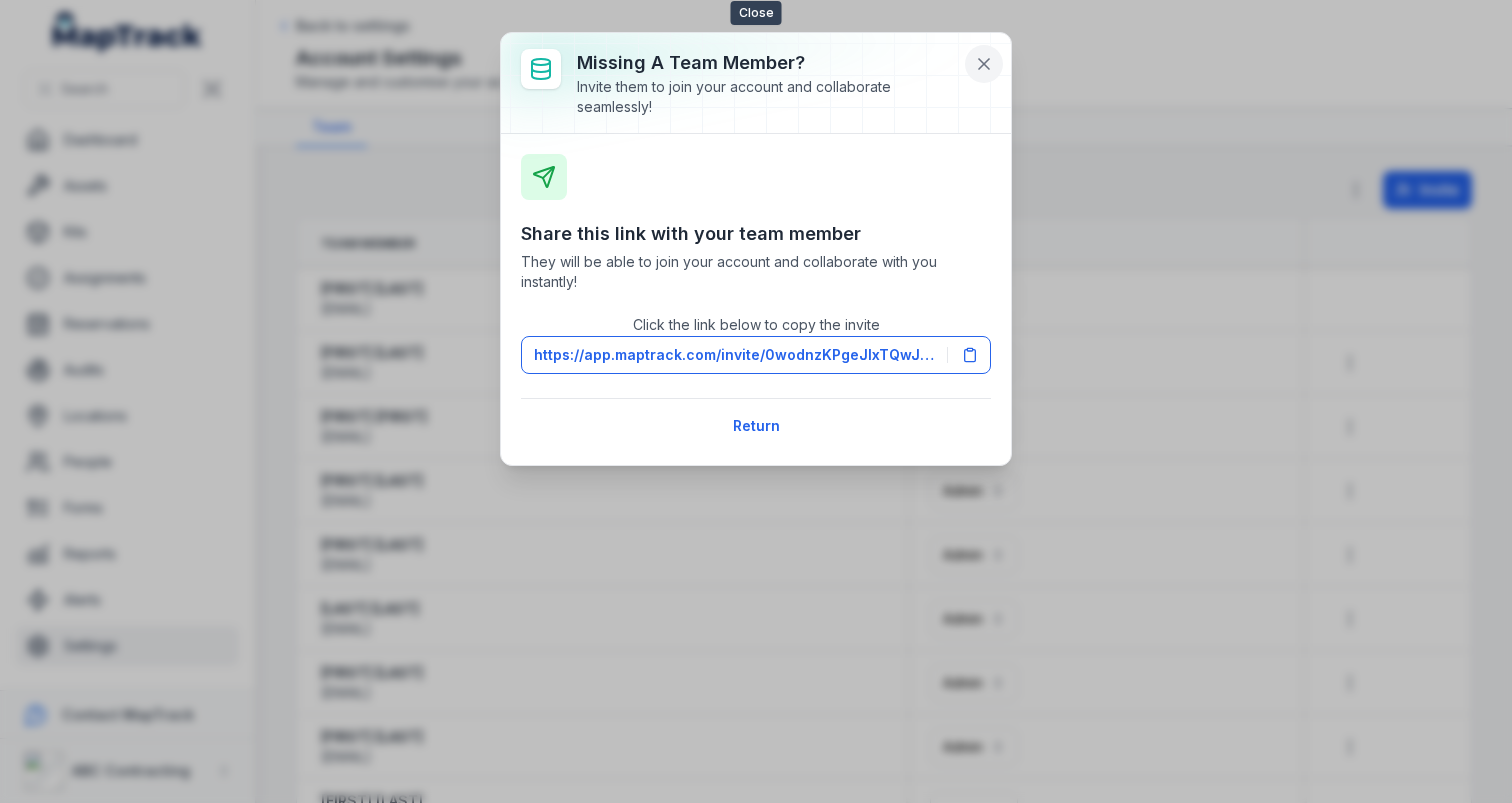 click at bounding box center [984, 64] 